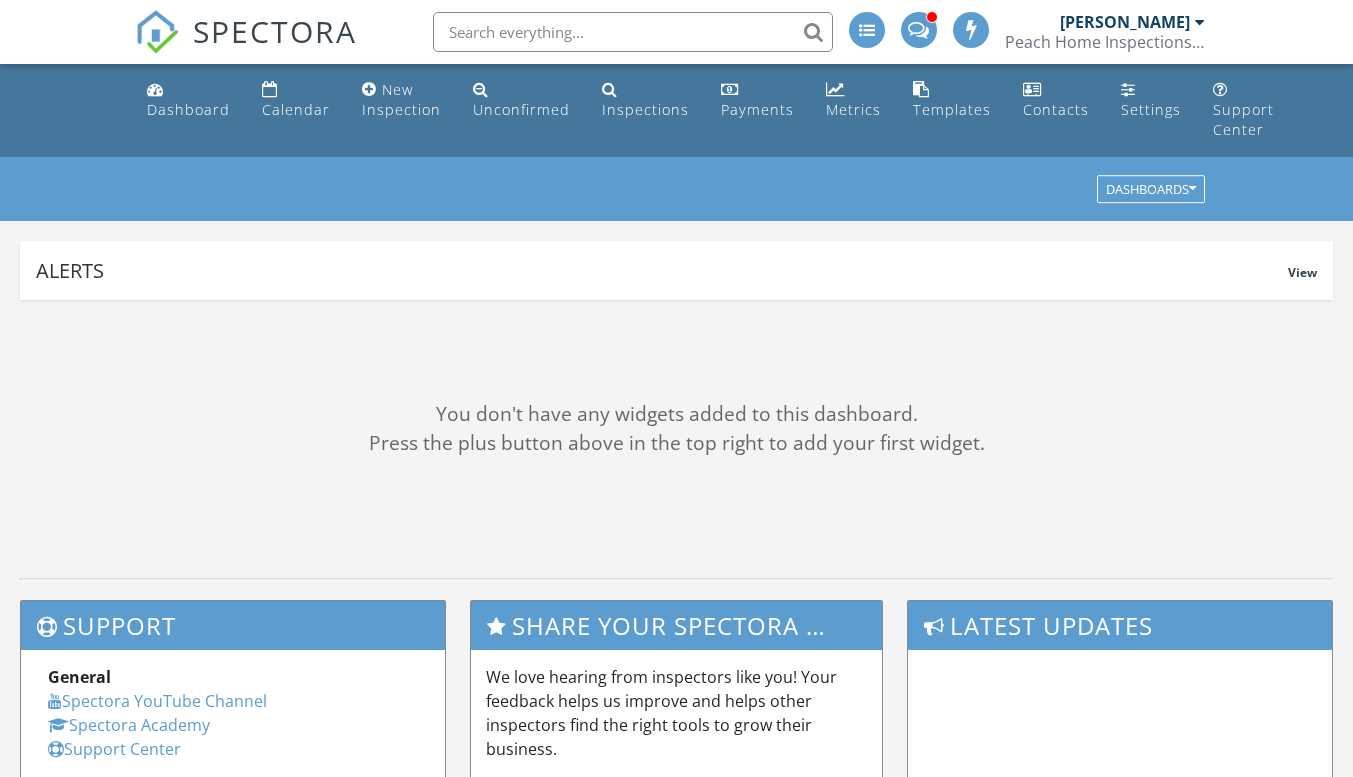 scroll, scrollTop: 0, scrollLeft: 0, axis: both 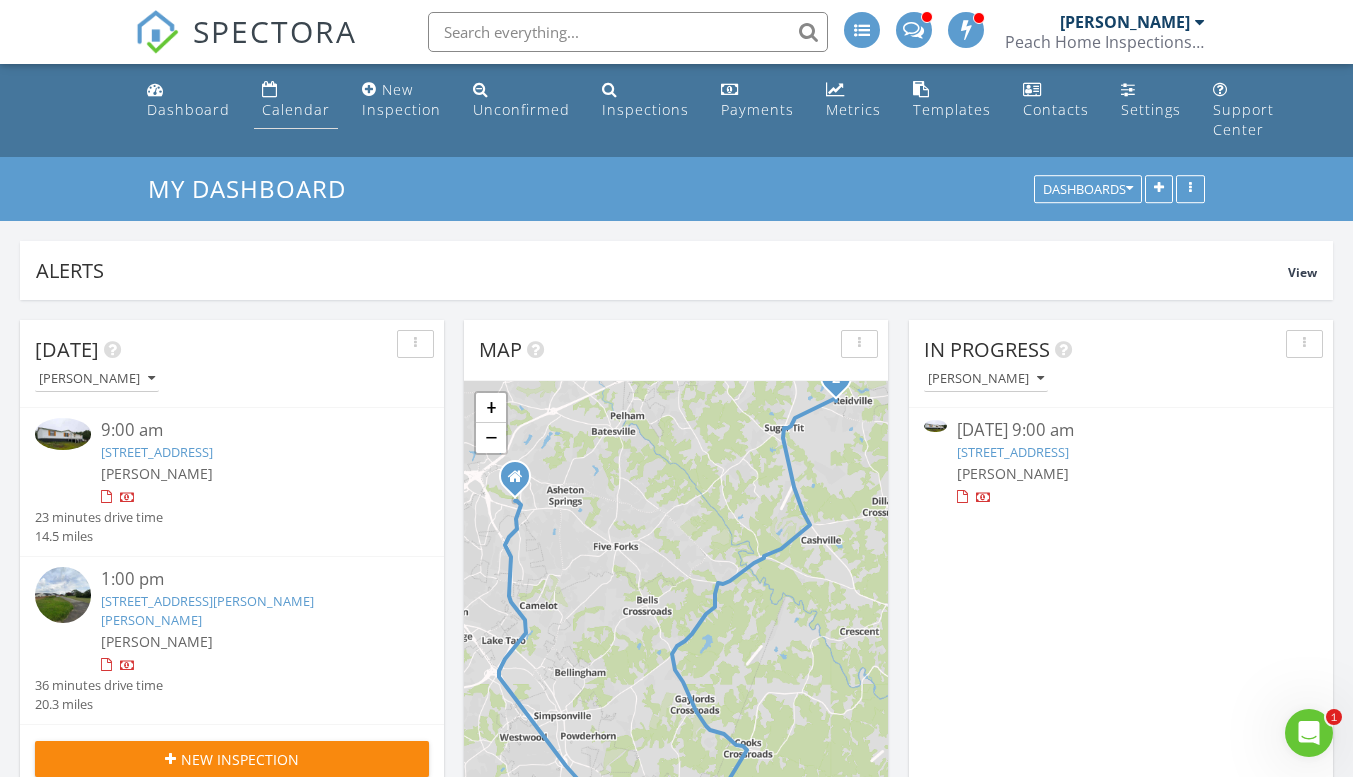 click on "Calendar" at bounding box center (296, 109) 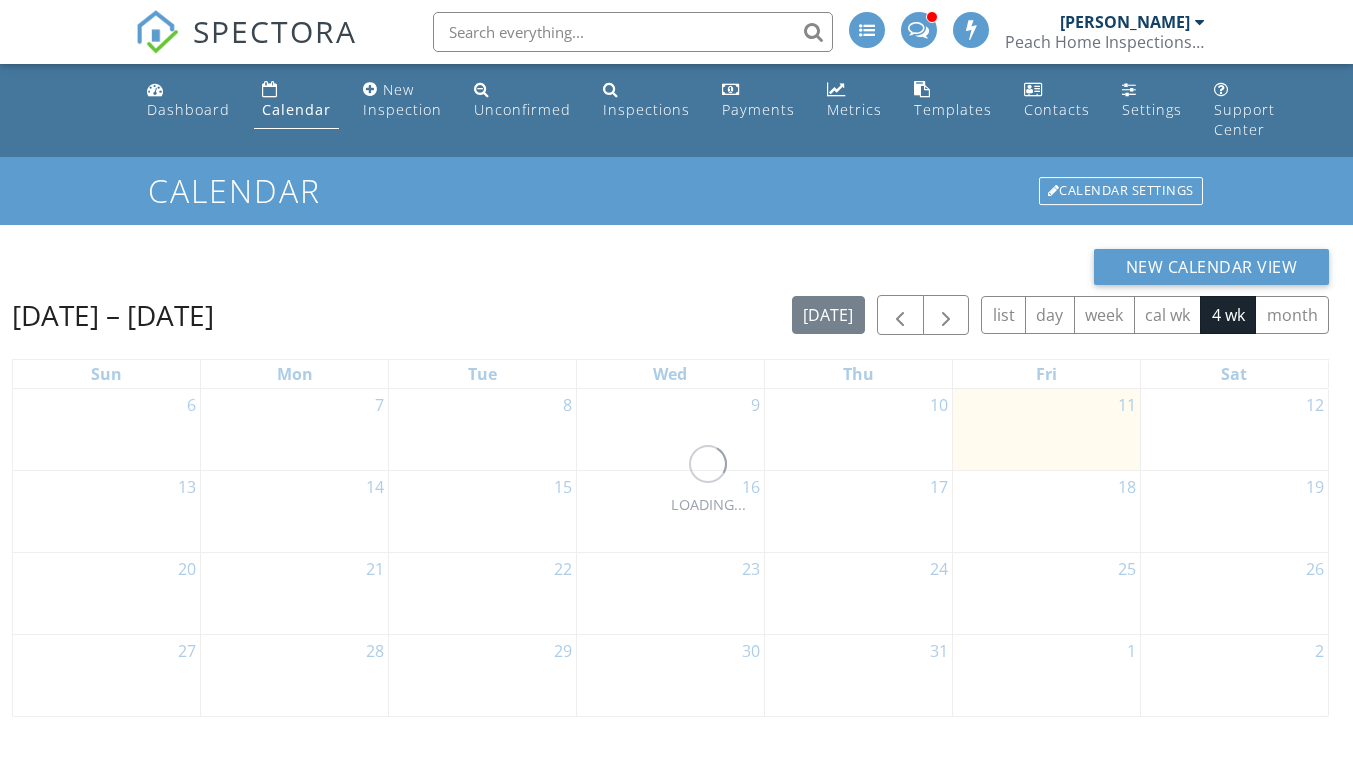 scroll, scrollTop: 0, scrollLeft: 0, axis: both 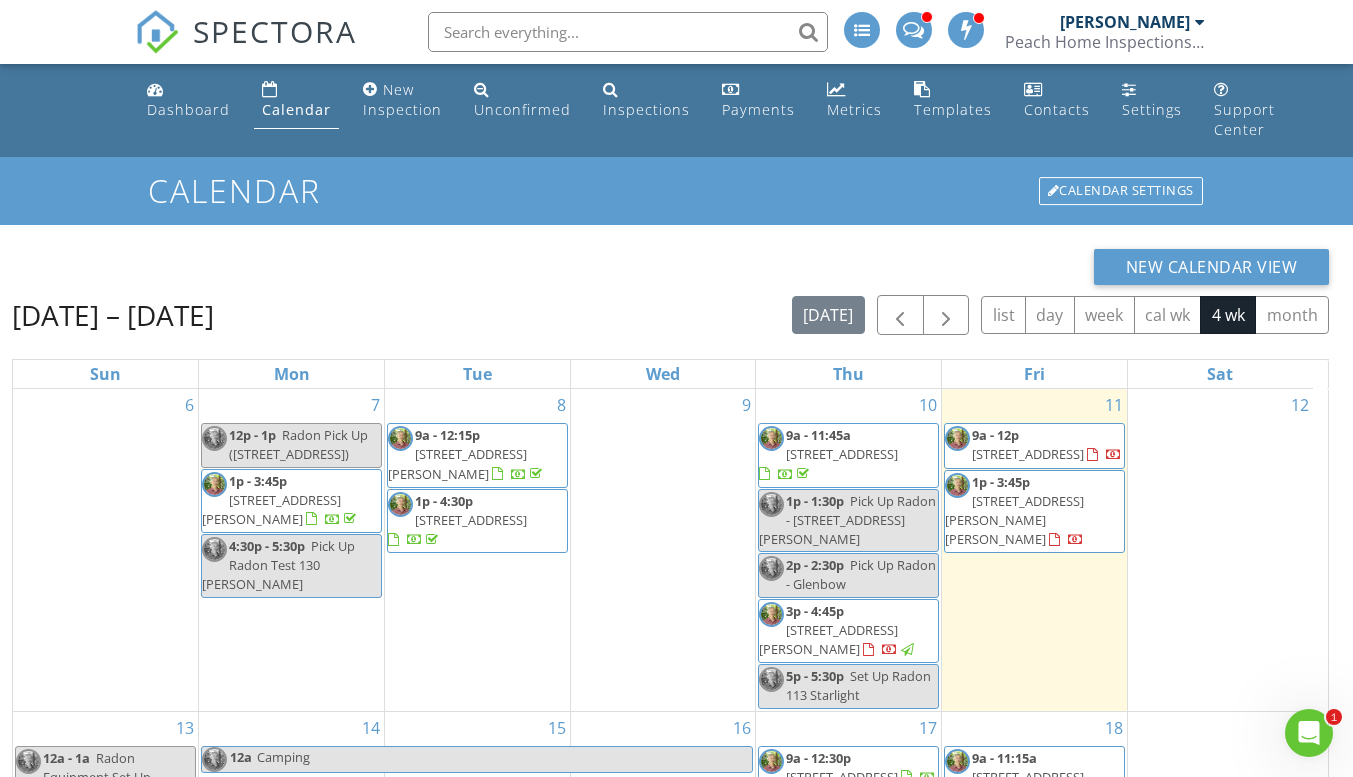 click on "110 Hidden Ridge Dr , Spartanburg 29301" at bounding box center [842, 454] 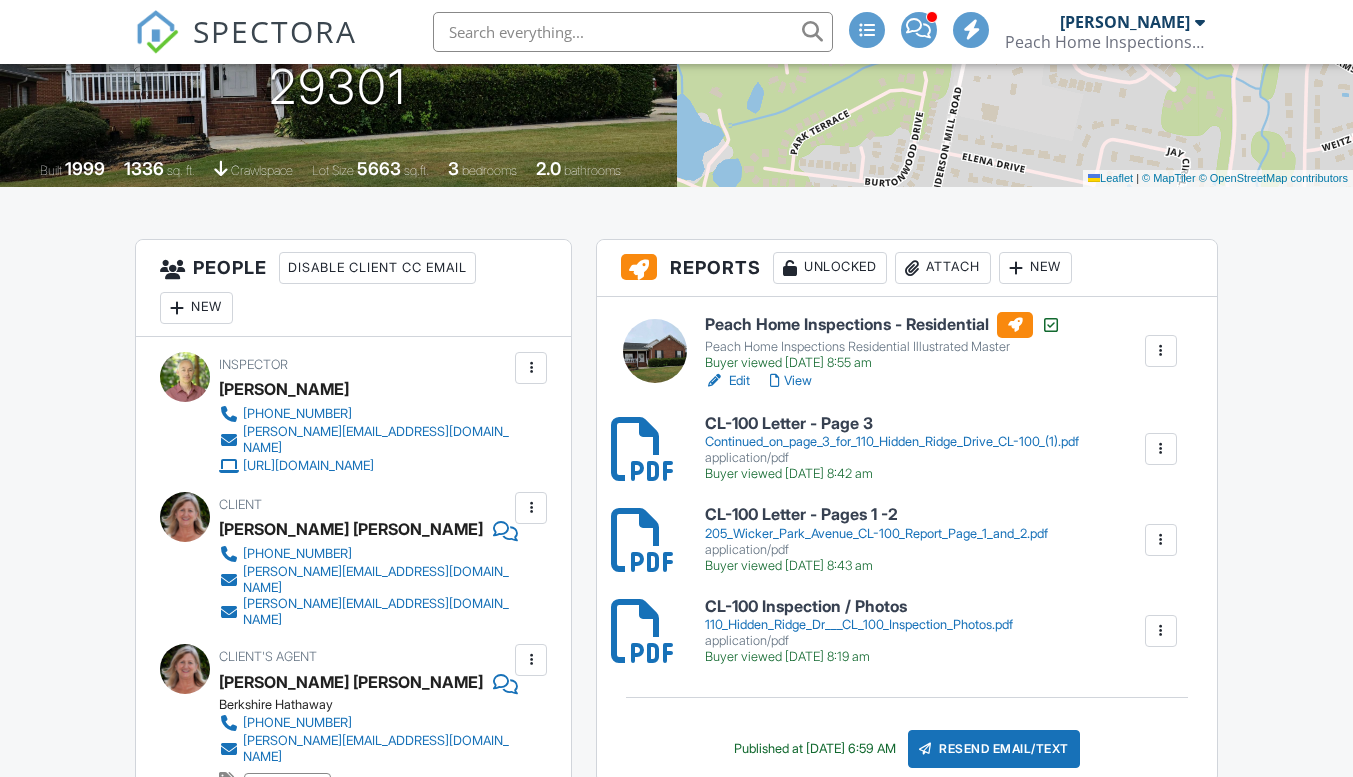 scroll, scrollTop: 388, scrollLeft: 0, axis: vertical 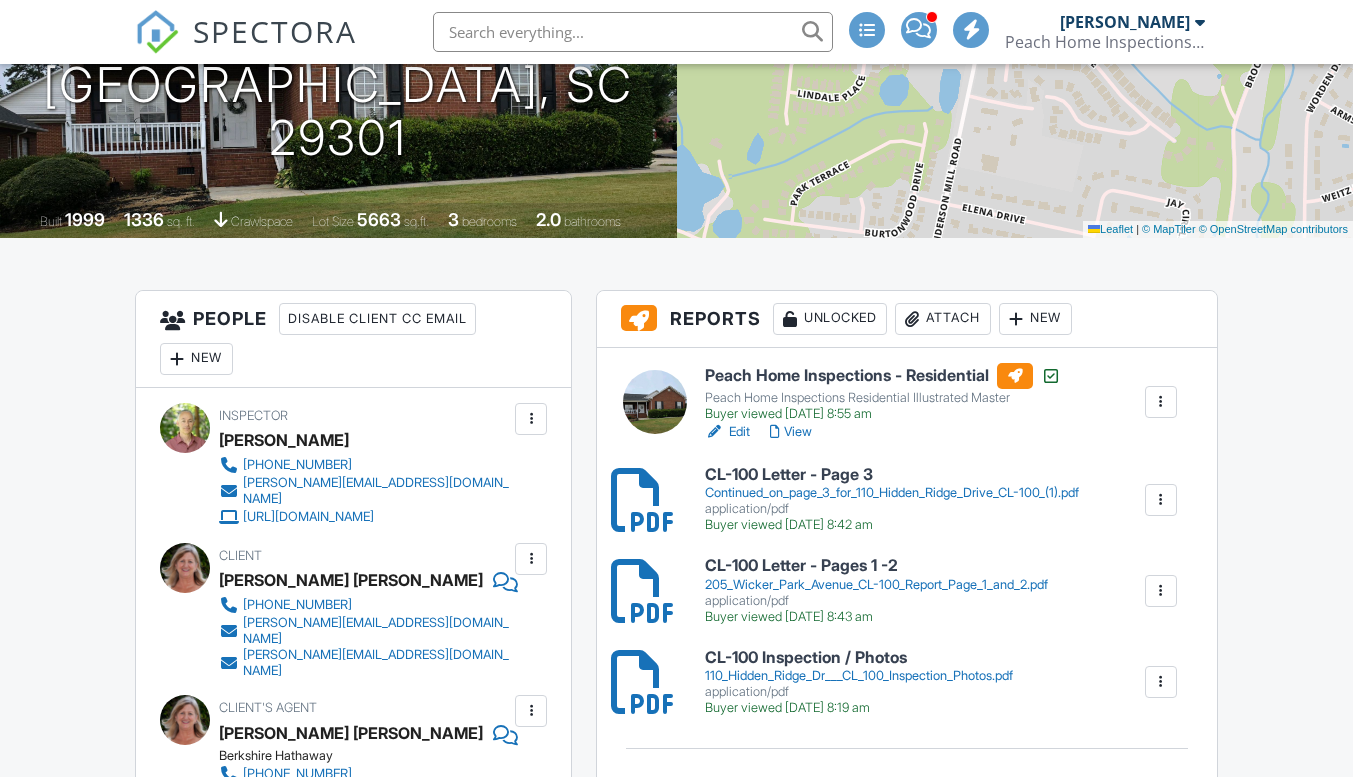 click at bounding box center [1161, 591] 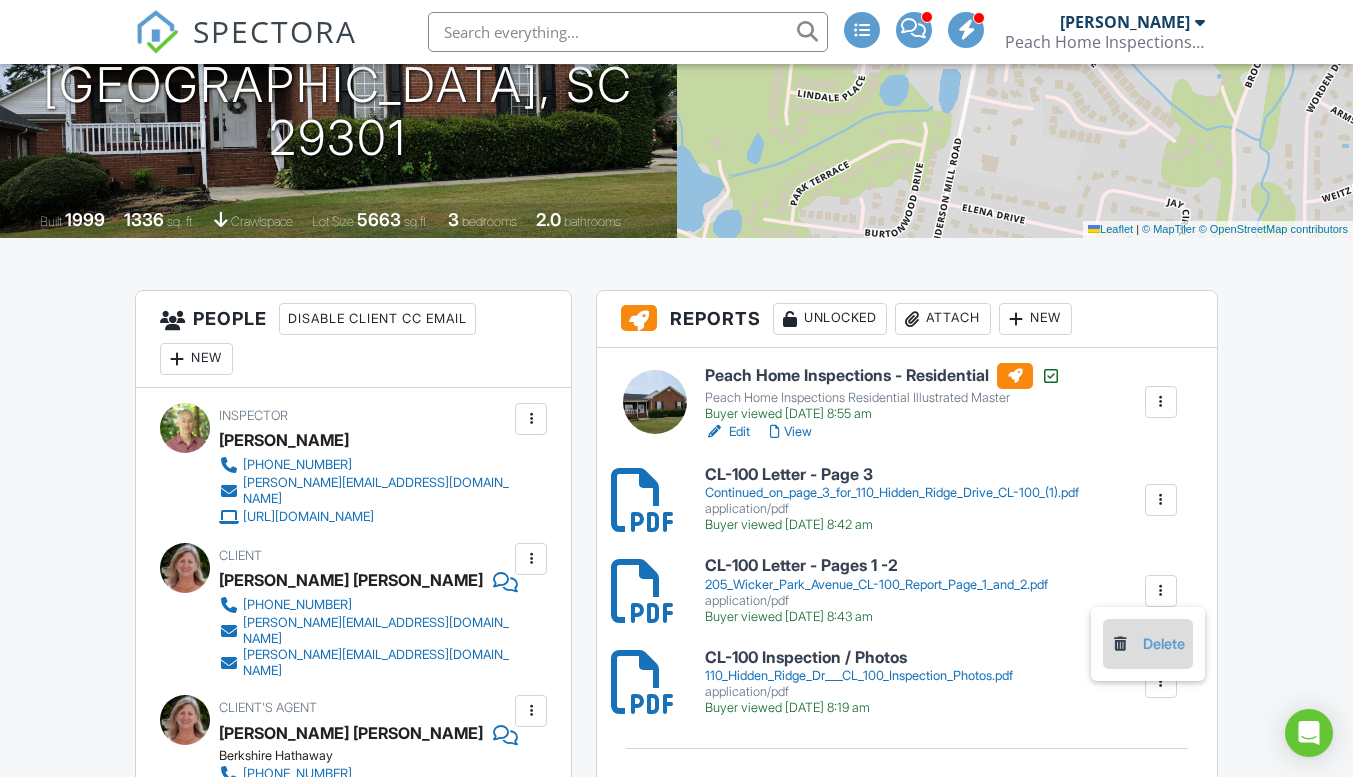 click on "Delete" at bounding box center (1148, 644) 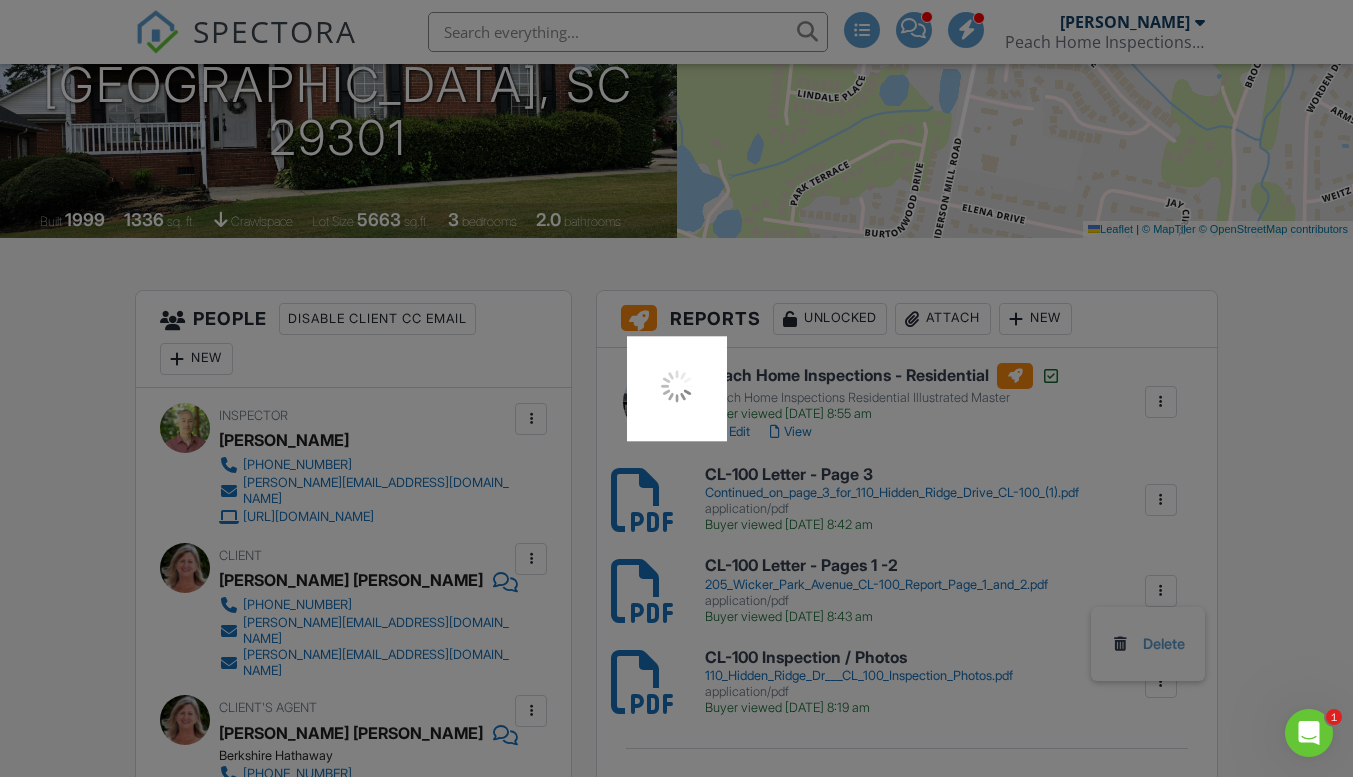 scroll, scrollTop: 0, scrollLeft: 0, axis: both 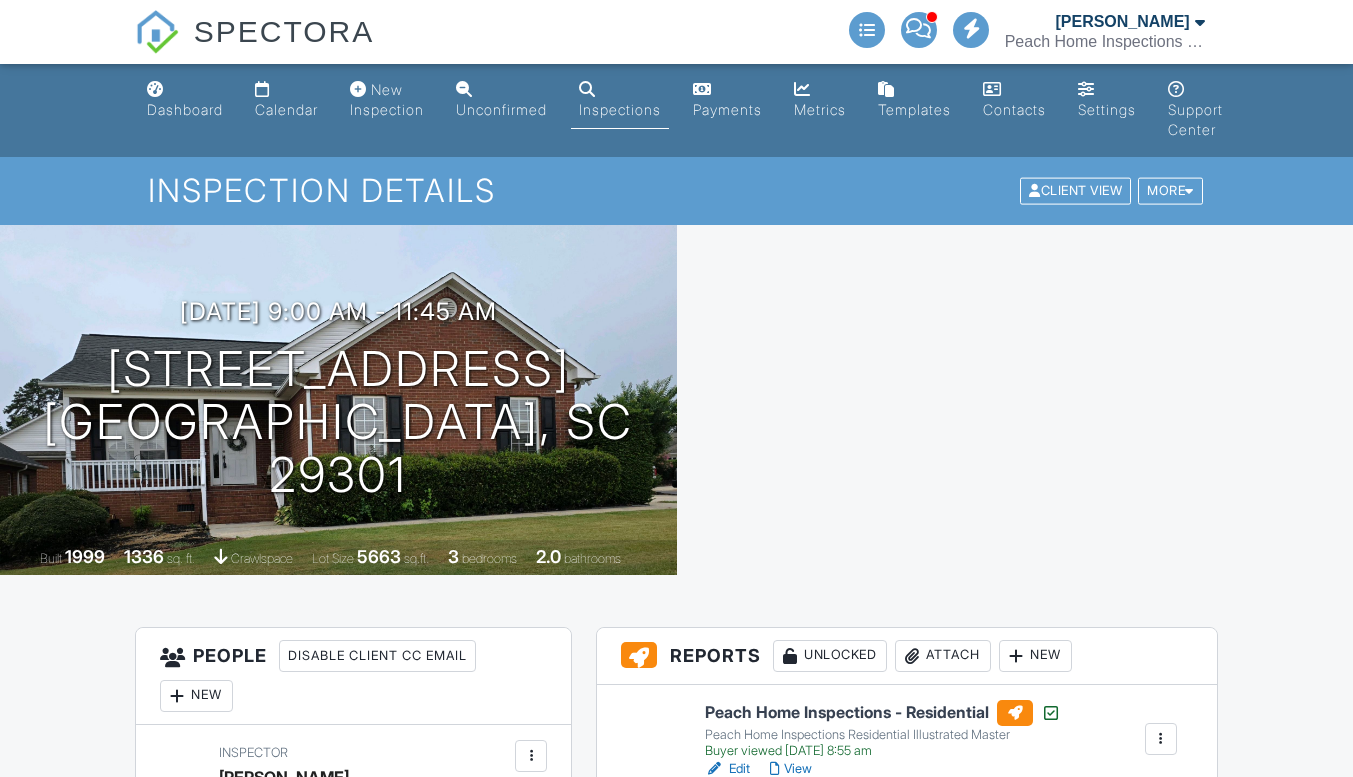 click on "Attach" at bounding box center (943, 656) 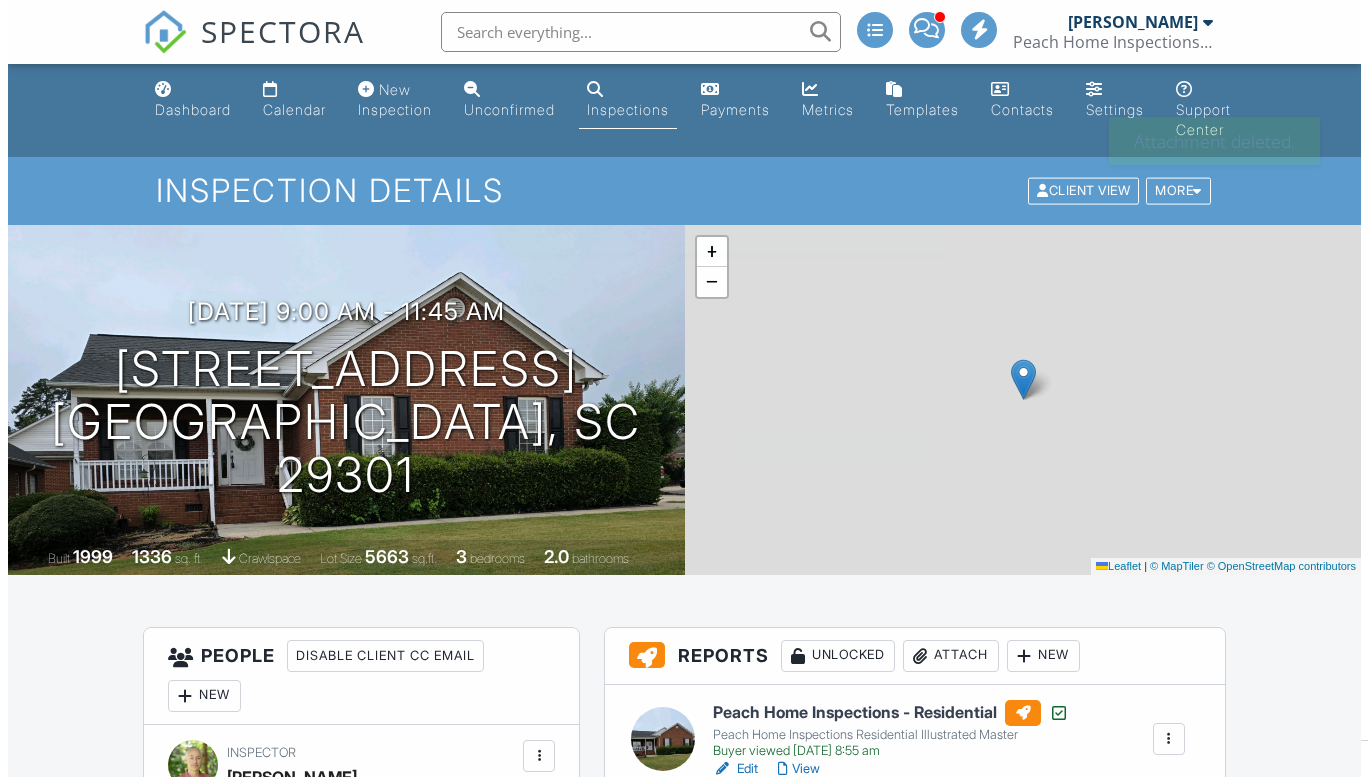 scroll, scrollTop: 431, scrollLeft: 0, axis: vertical 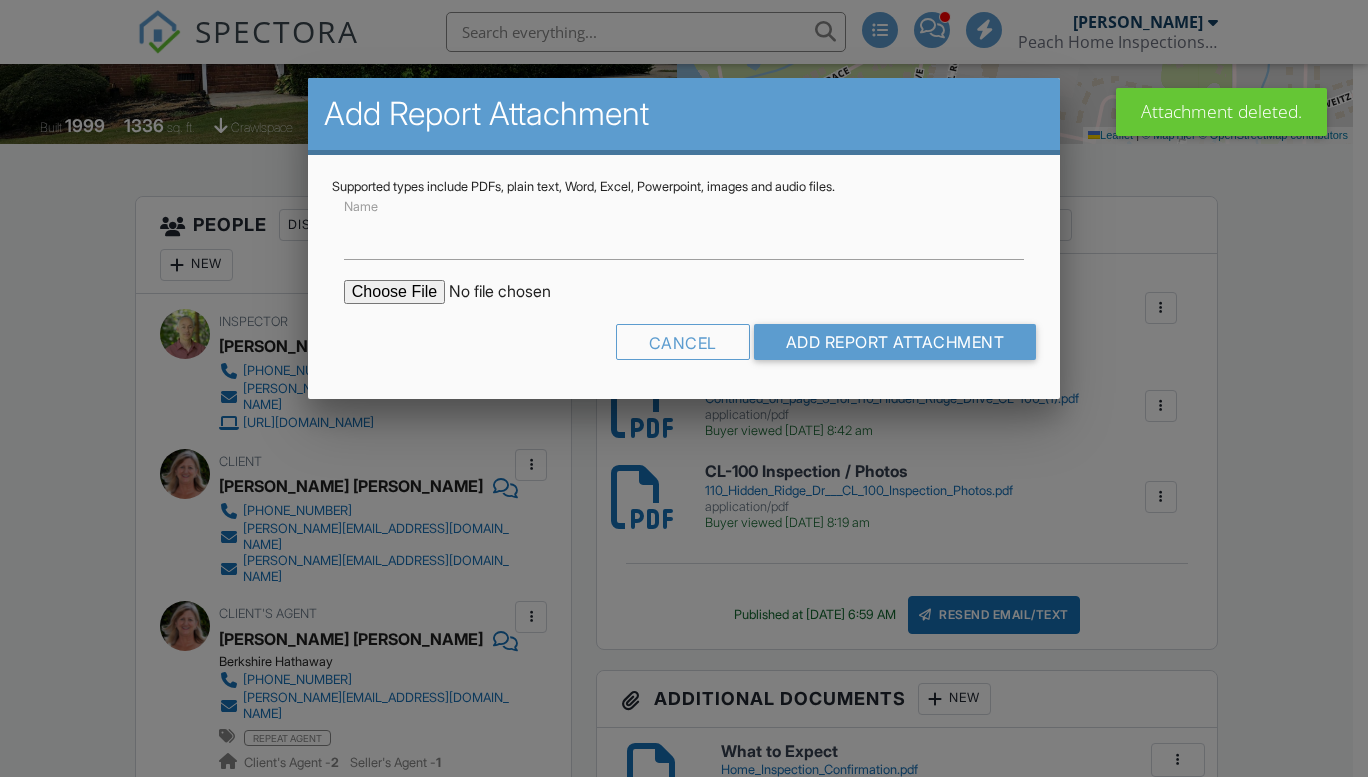 click at bounding box center [514, 292] 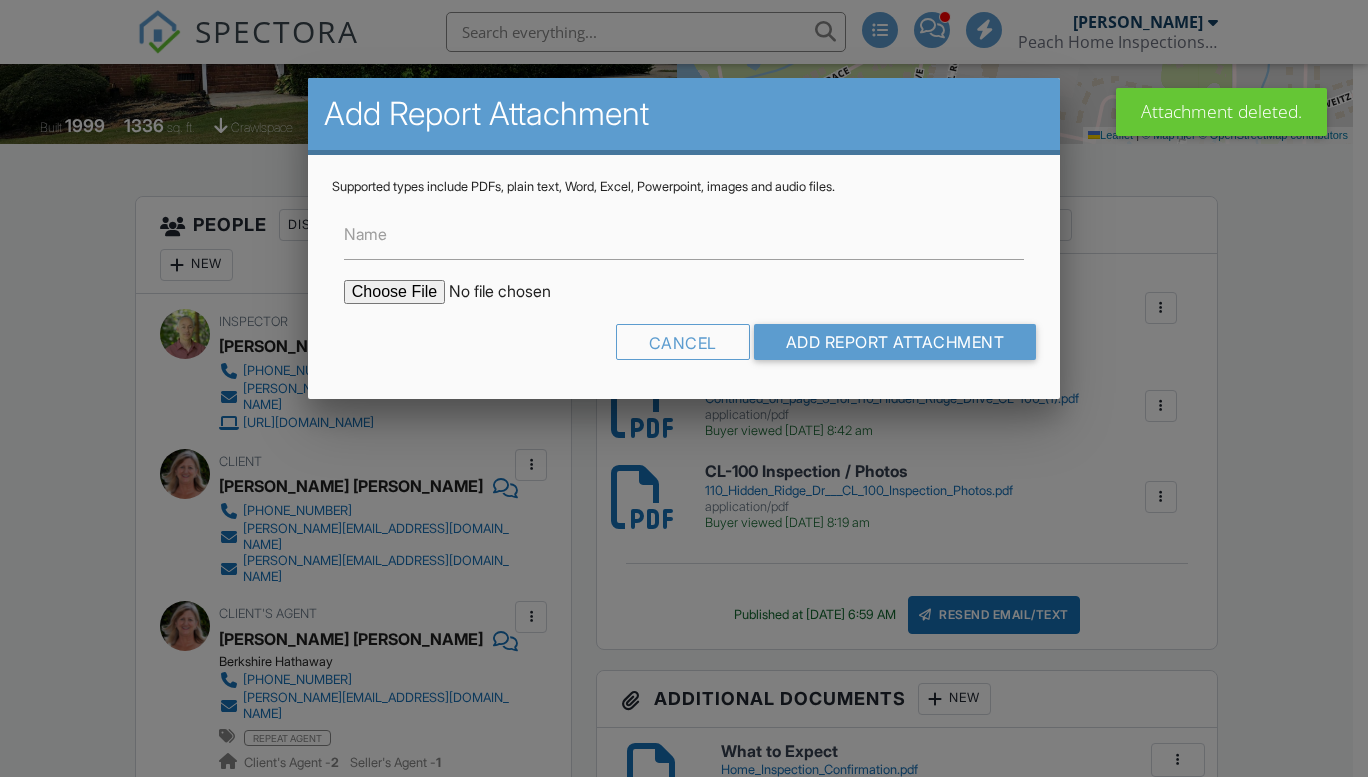 scroll, scrollTop: 0, scrollLeft: 0, axis: both 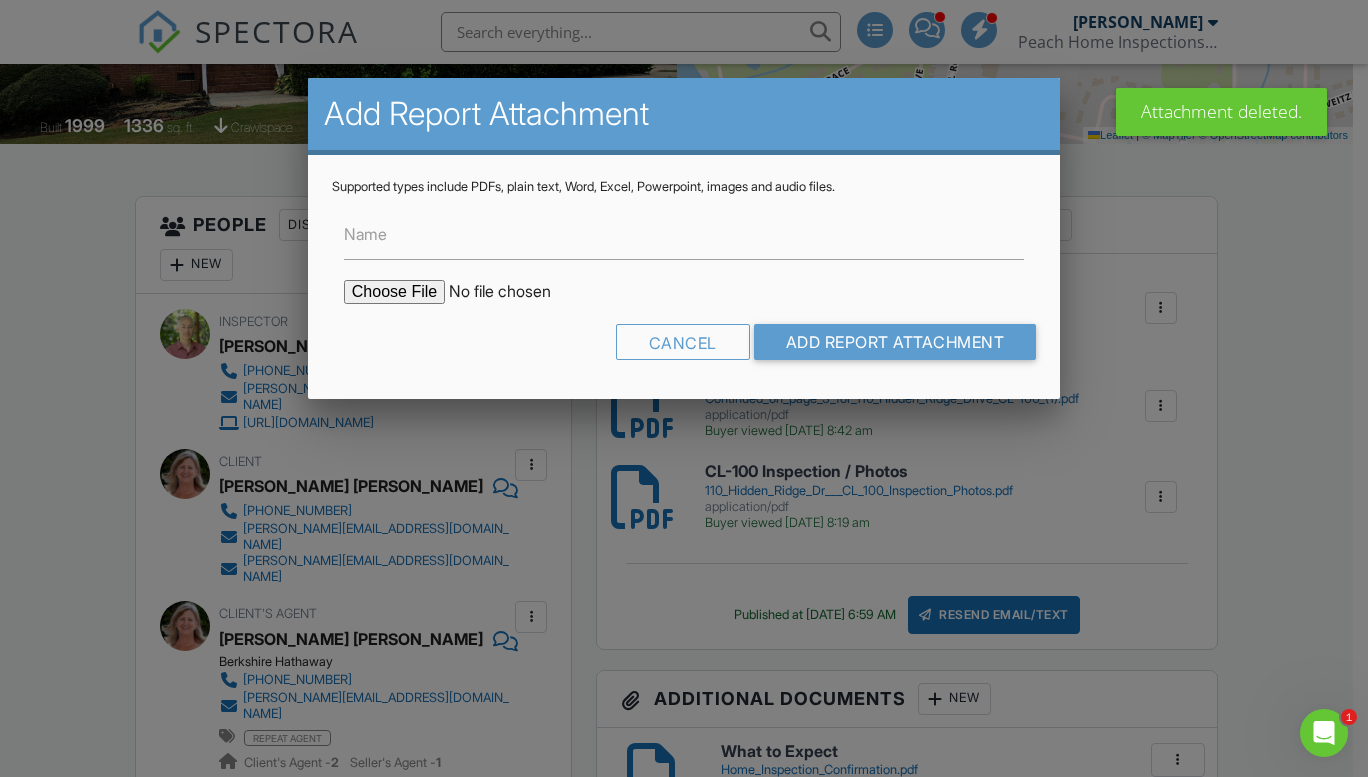 type on "C:\fakepath\110_Hidden_Ridge_Drive_CL-100_Report_Page_1_and_2.pdf" 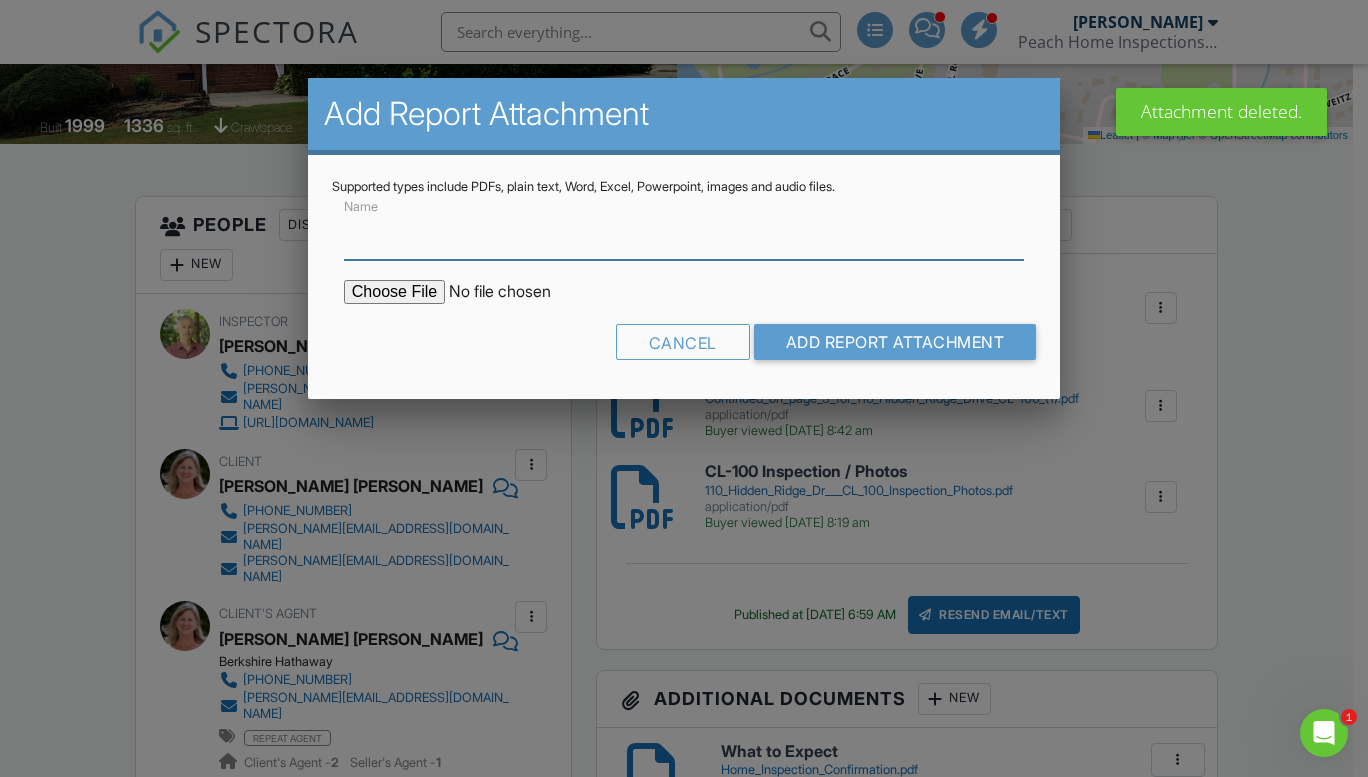 click on "Name" at bounding box center [684, 235] 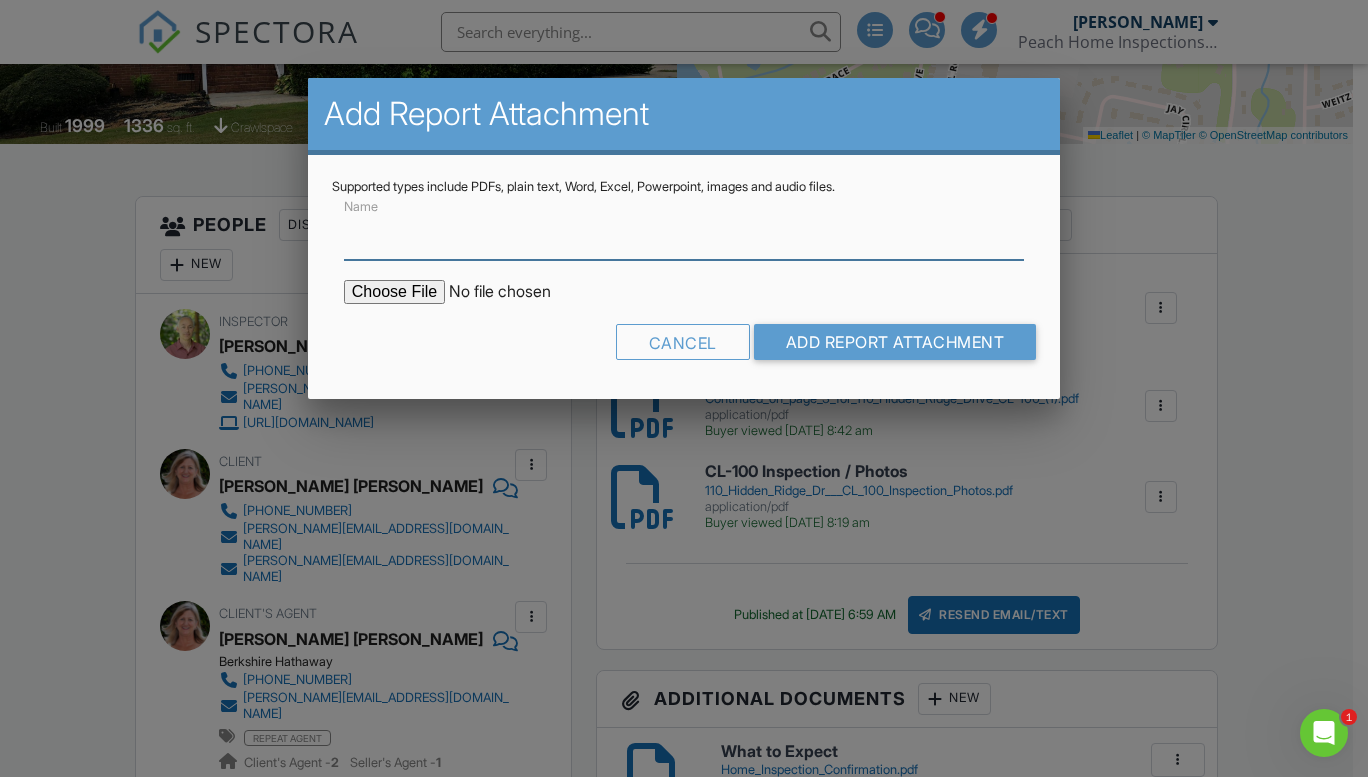 type on "CL-100 Letter - Pages 1 -2" 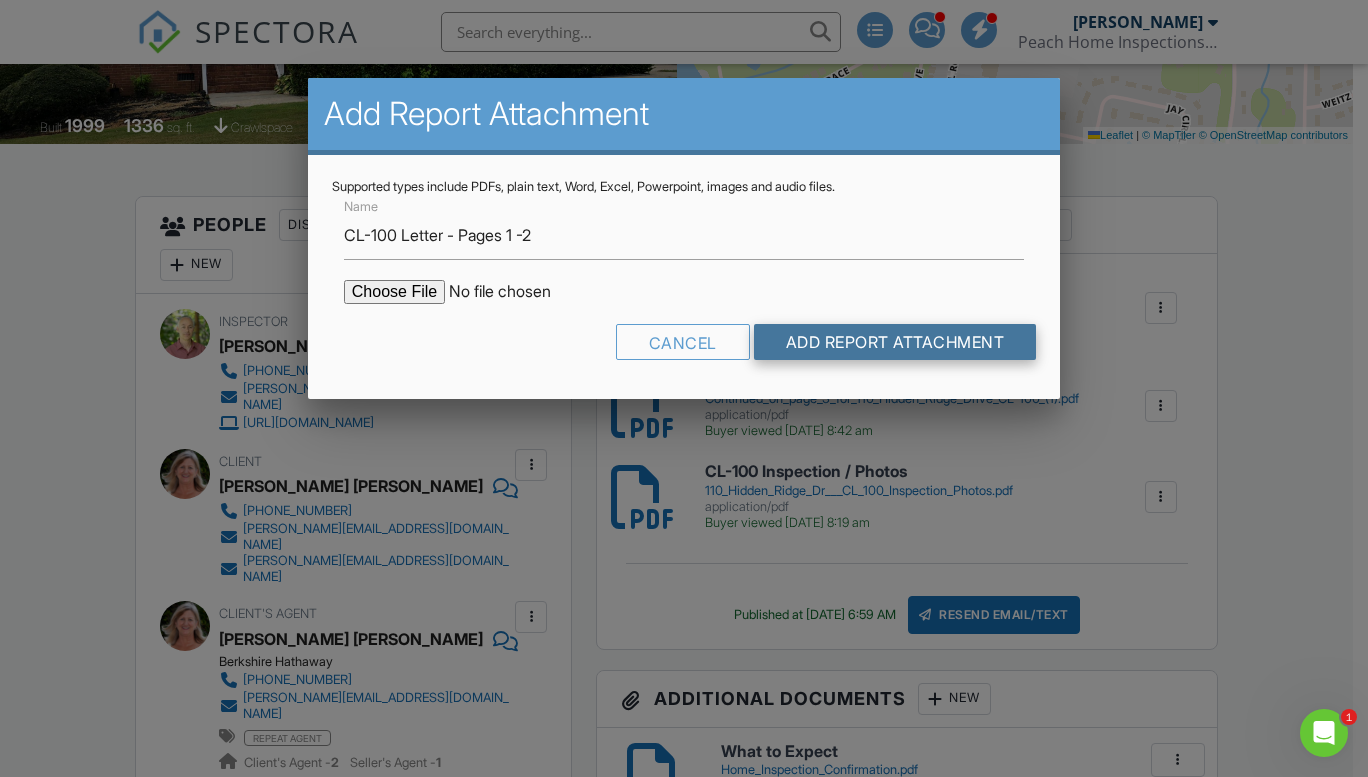 click on "Add Report Attachment" at bounding box center [895, 342] 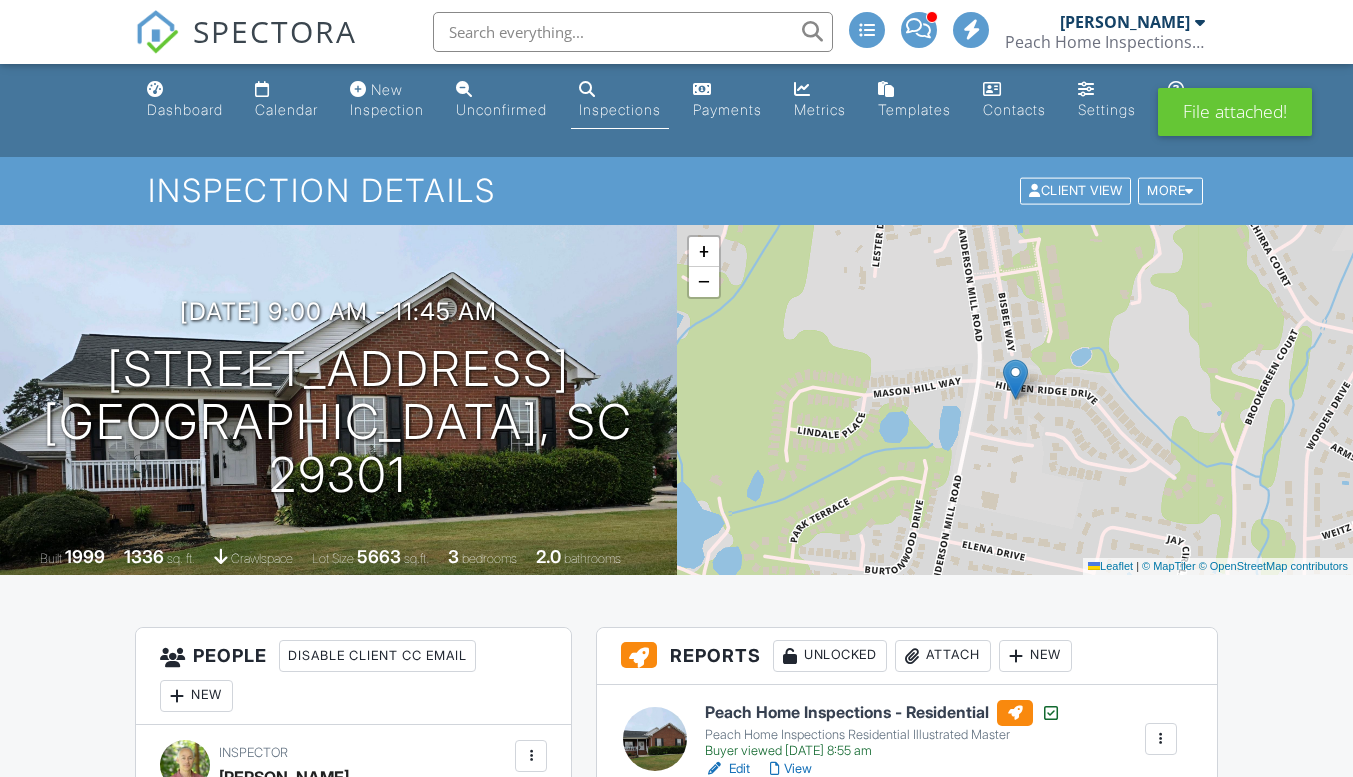 scroll, scrollTop: 380, scrollLeft: 0, axis: vertical 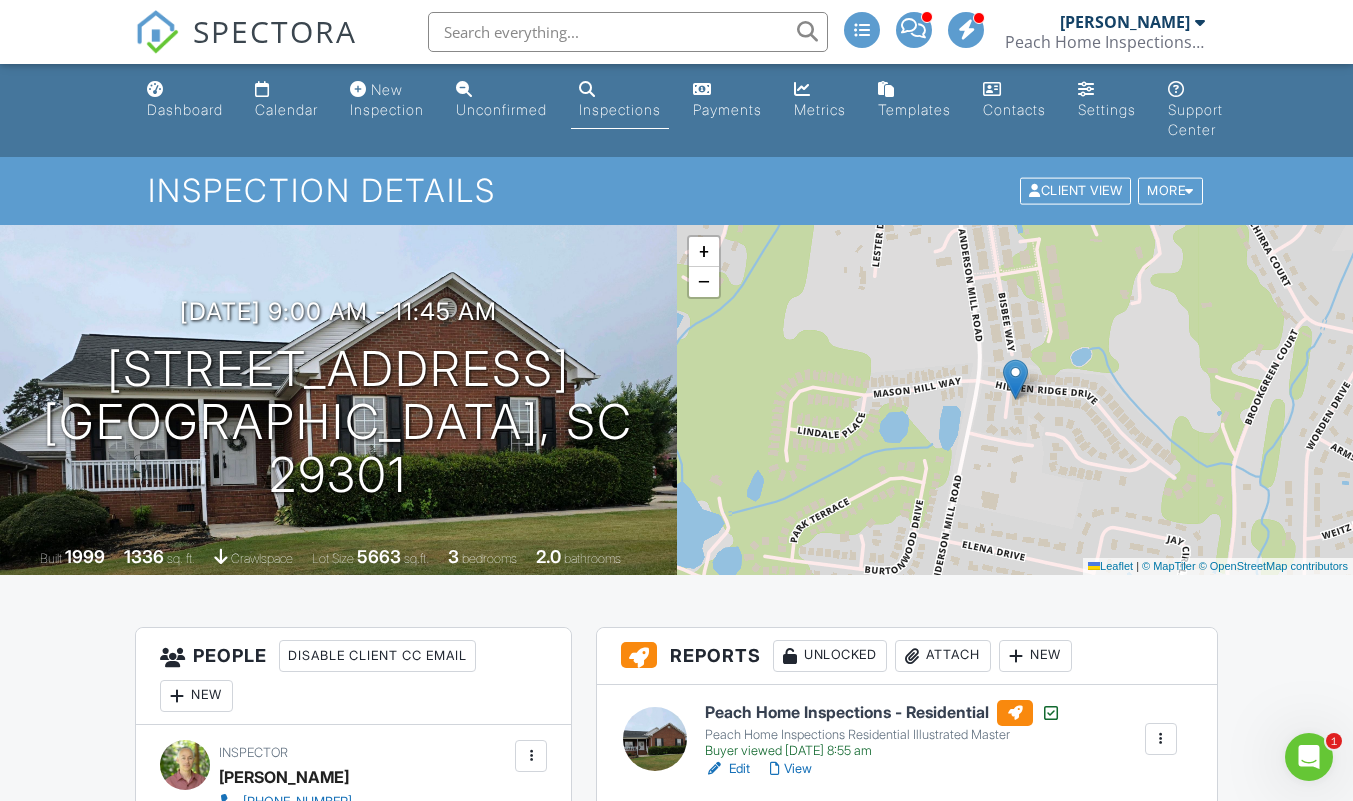 click on "Dashboard" at bounding box center [185, 109] 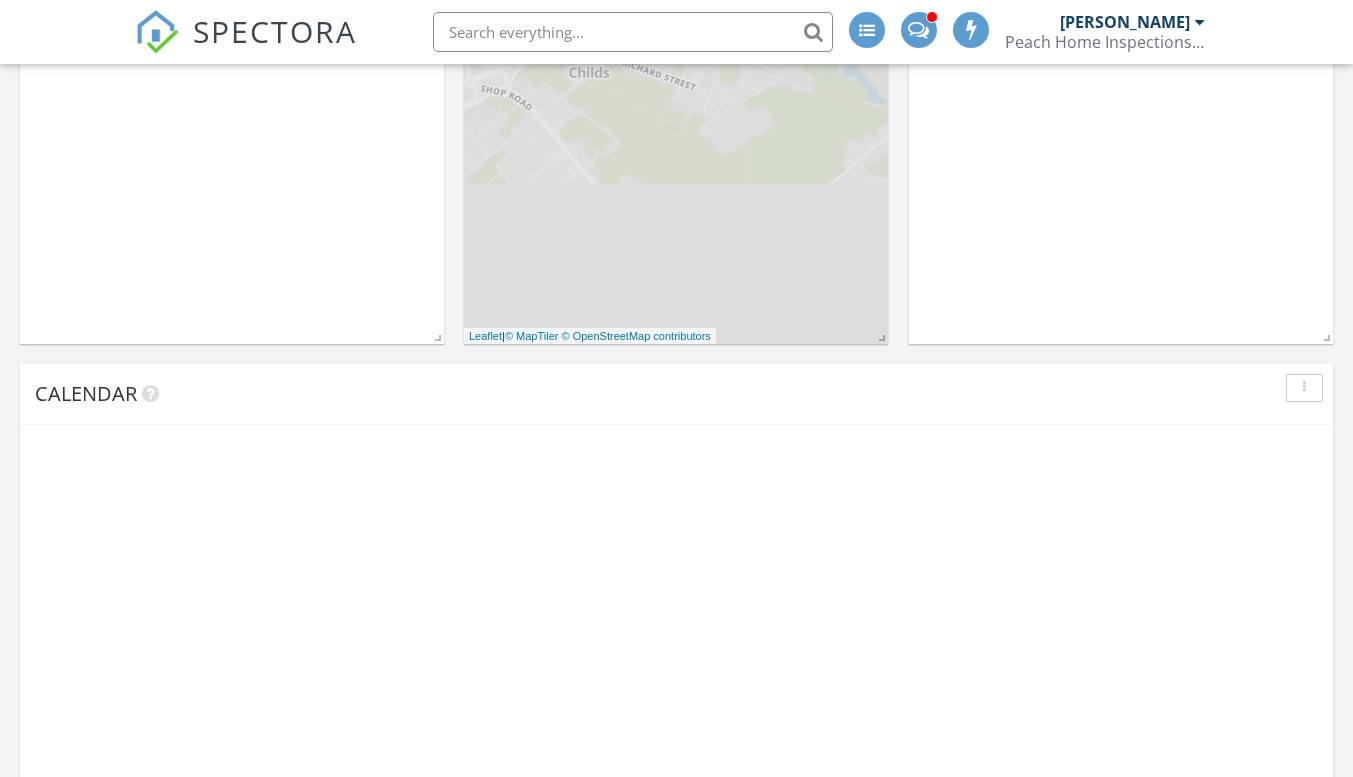 scroll, scrollTop: 1122, scrollLeft: 0, axis: vertical 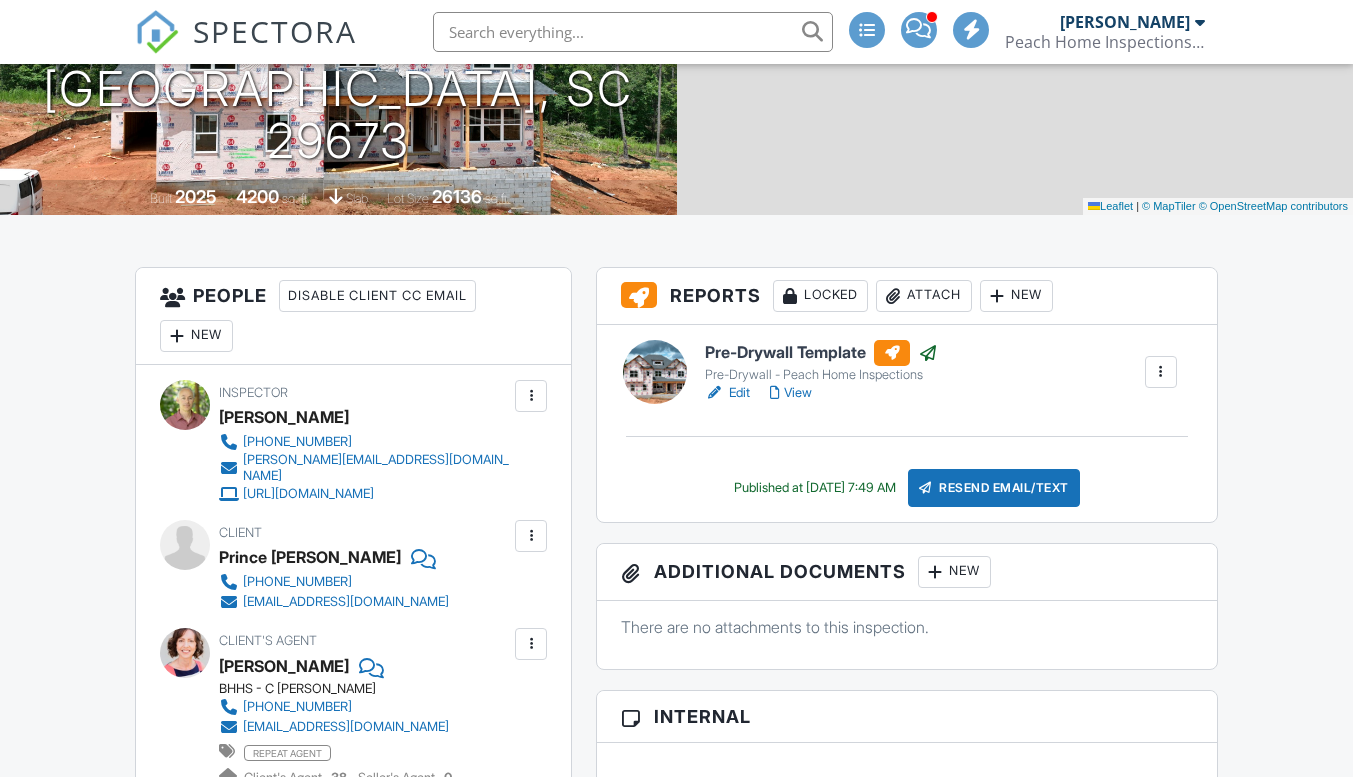 click at bounding box center [1161, 372] 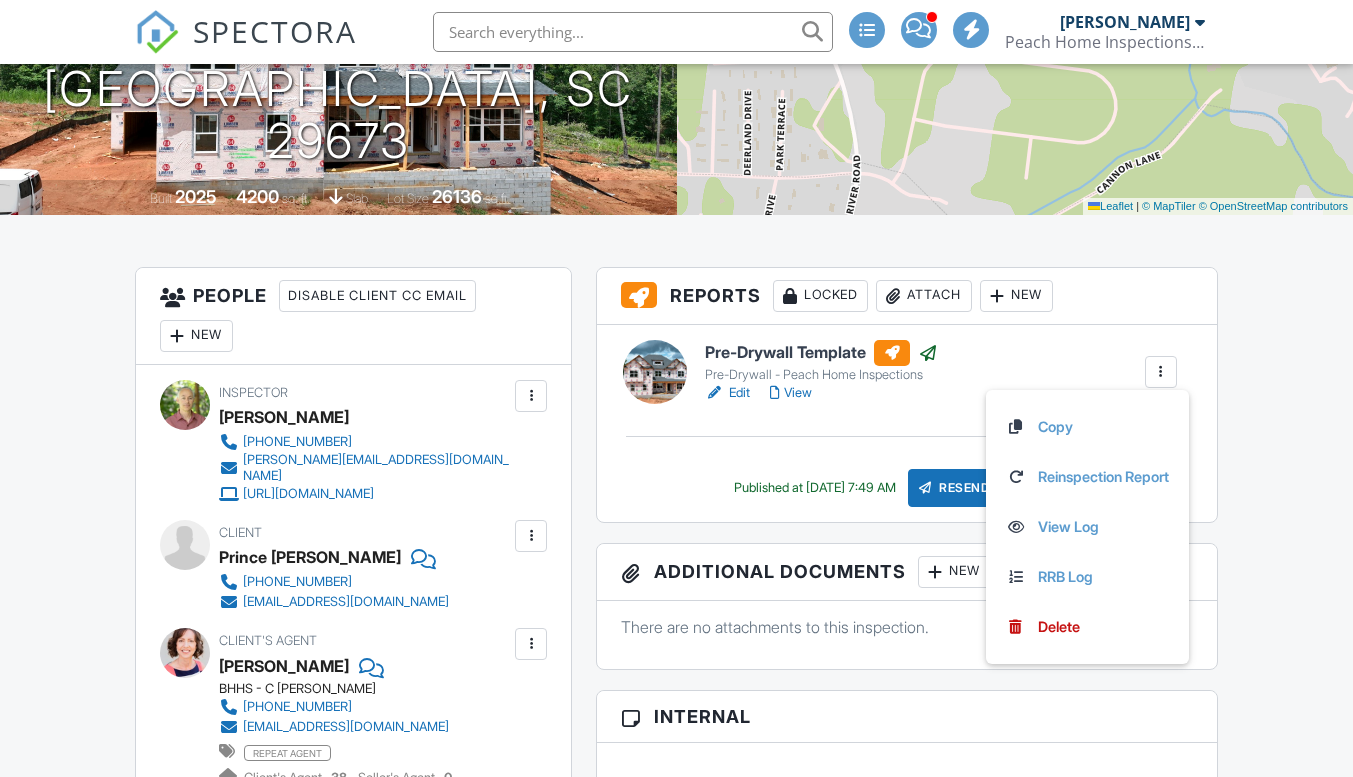 click on "Dashboard
Calendar
New Inspection
Unconfirmed
Inspections
Payments
Metrics
Templates
Contacts
Settings
Support Center
Inspection Details
Client View
More
Property Details
Reschedule
Reorder / Copy
Share
Cancel
Delete
Print Order
Convert to V9
Enable Pass on CC Fees
Disable Buy Now Pay Later
View Change Log
07/10/2025  3:00 pm
- 4:45 pm
223 Holly Br Rd
Piedmont, SC 29673
Built
2025
4200
sq. ft.
slab
Lot Size
26136
sq.ft.
+ −  Leaflet   |   © MapTiler   © OpenStreetMap contributors
All emails and texts are disabled for this inspection!
Turn on emails and texts
Reports
Locked
Attach
New" at bounding box center [676, 1611] 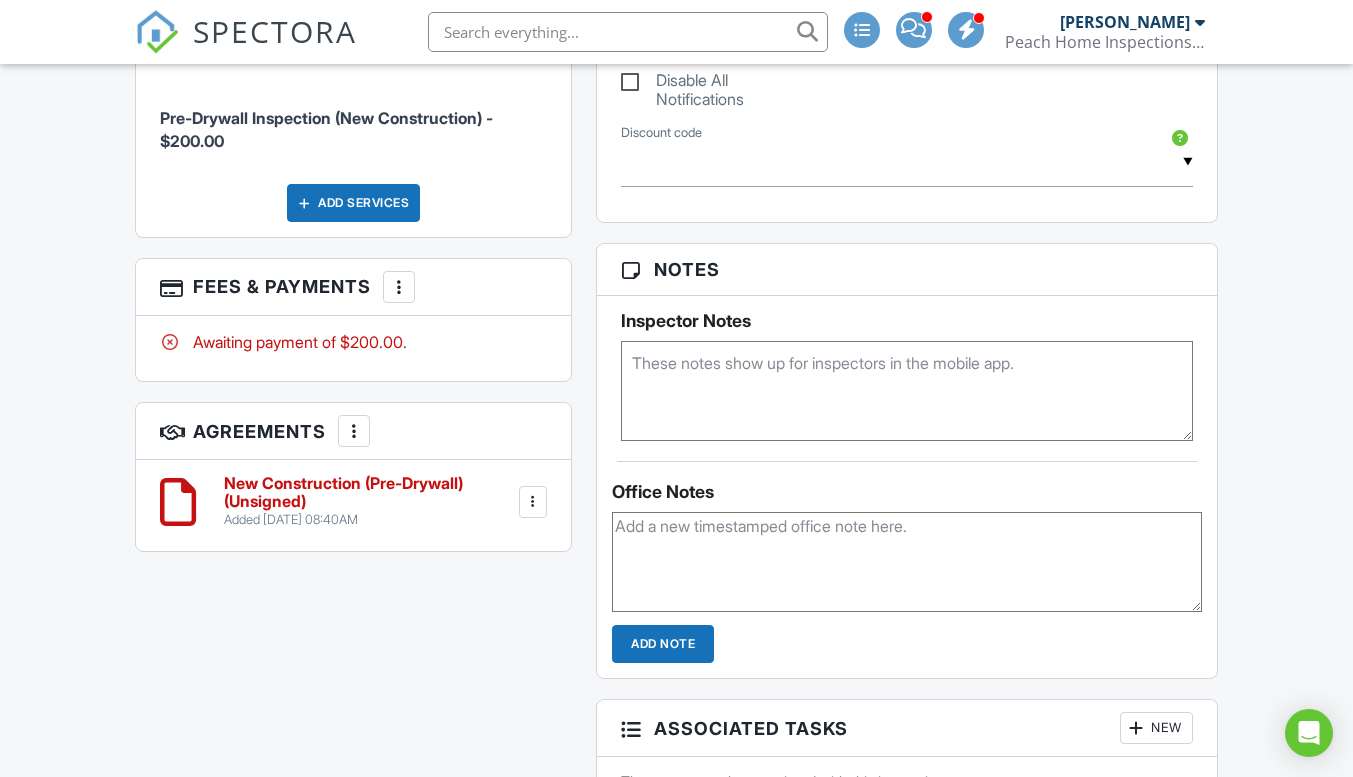 scroll, scrollTop: 3103, scrollLeft: 0, axis: vertical 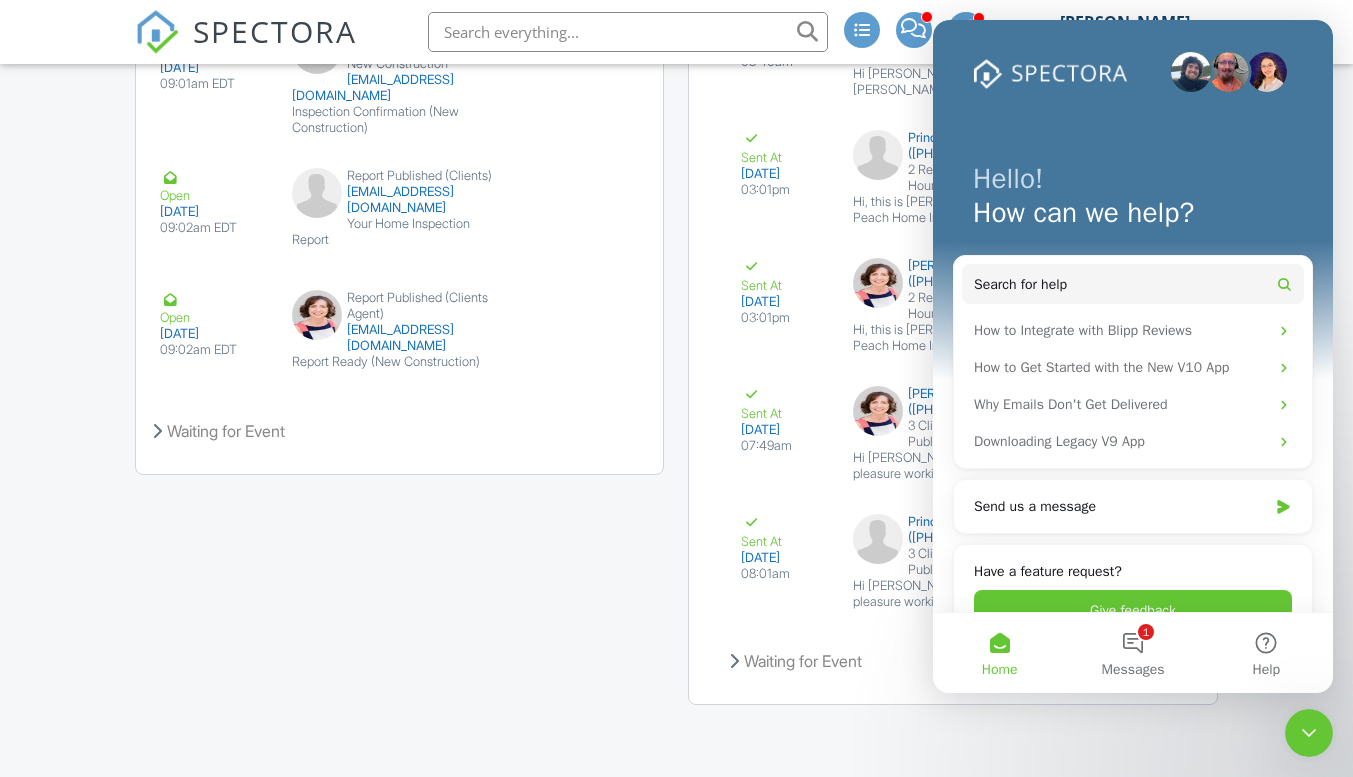 click on "1 Messages" at bounding box center [1132, 653] 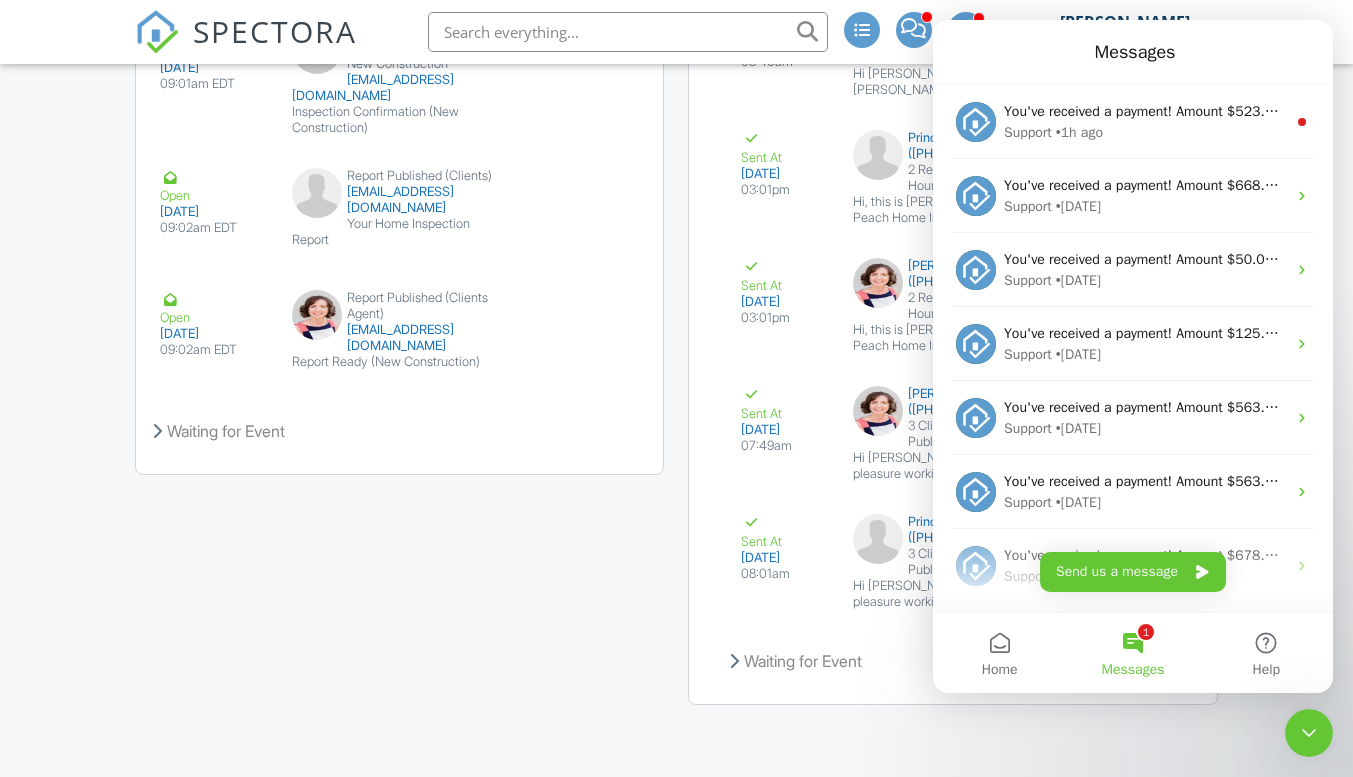 click on "•  1h ago" at bounding box center (1079, 132) 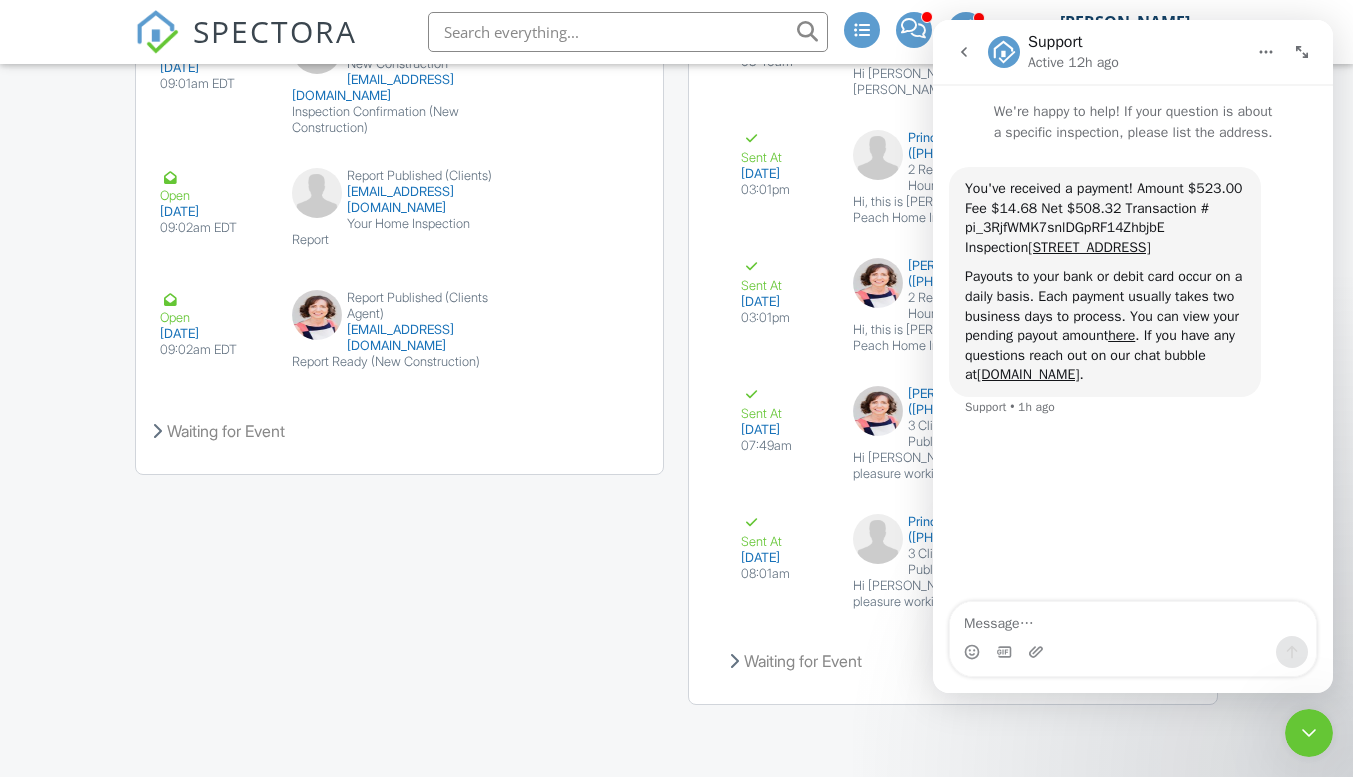 click 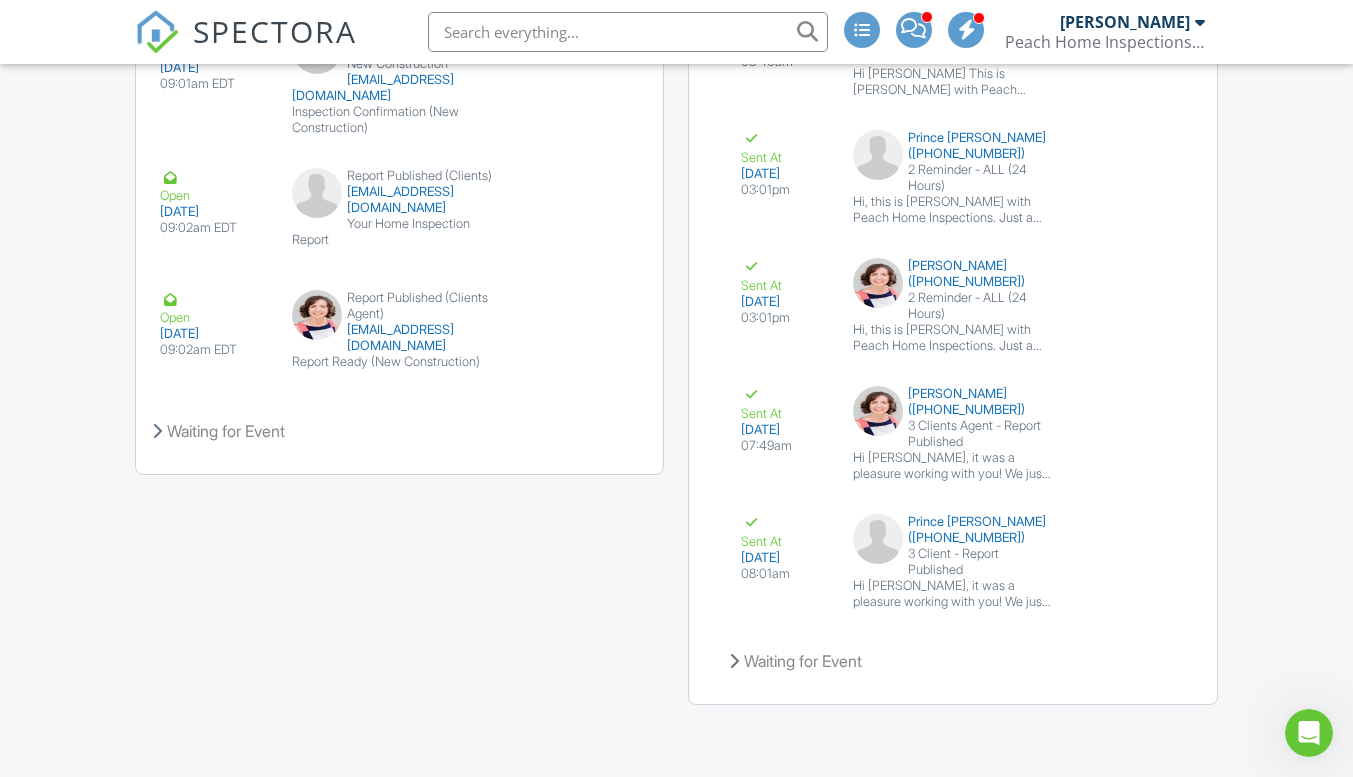 scroll, scrollTop: 0, scrollLeft: 0, axis: both 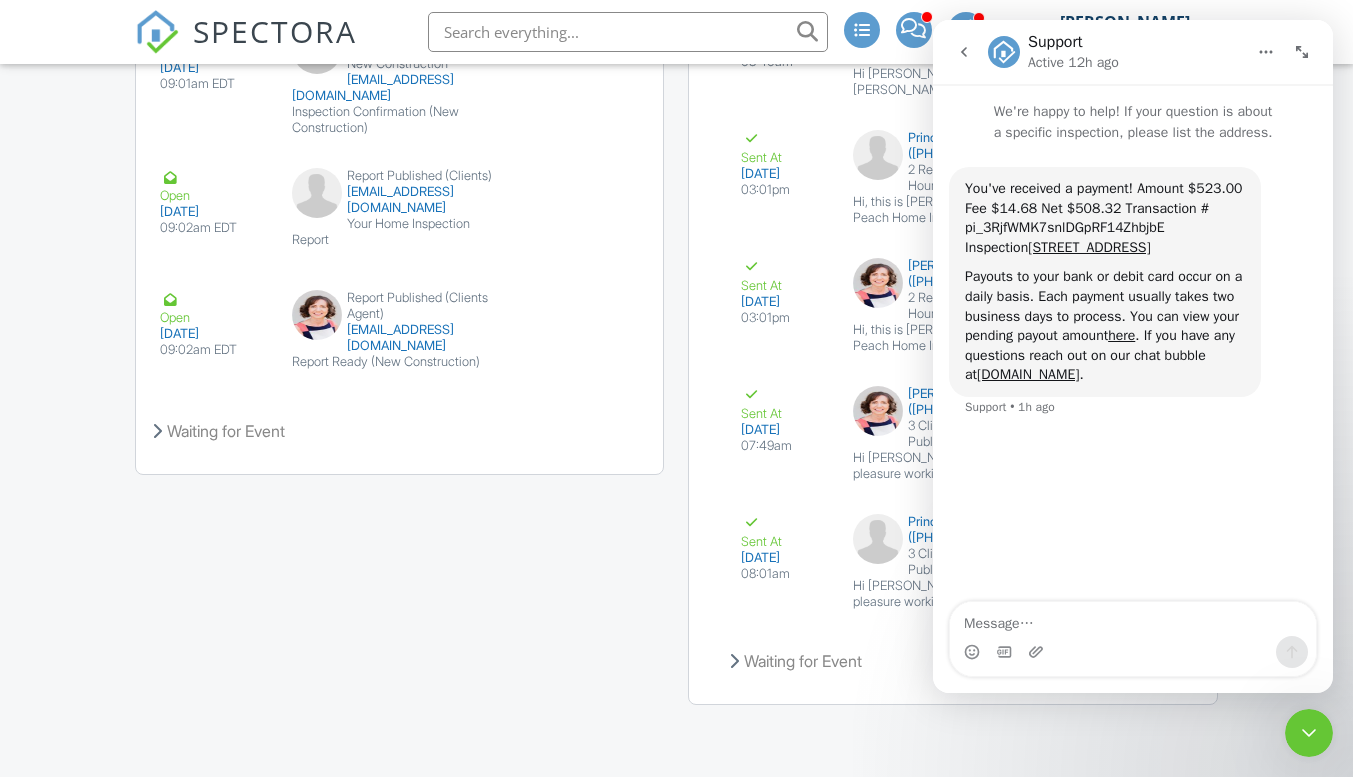 click 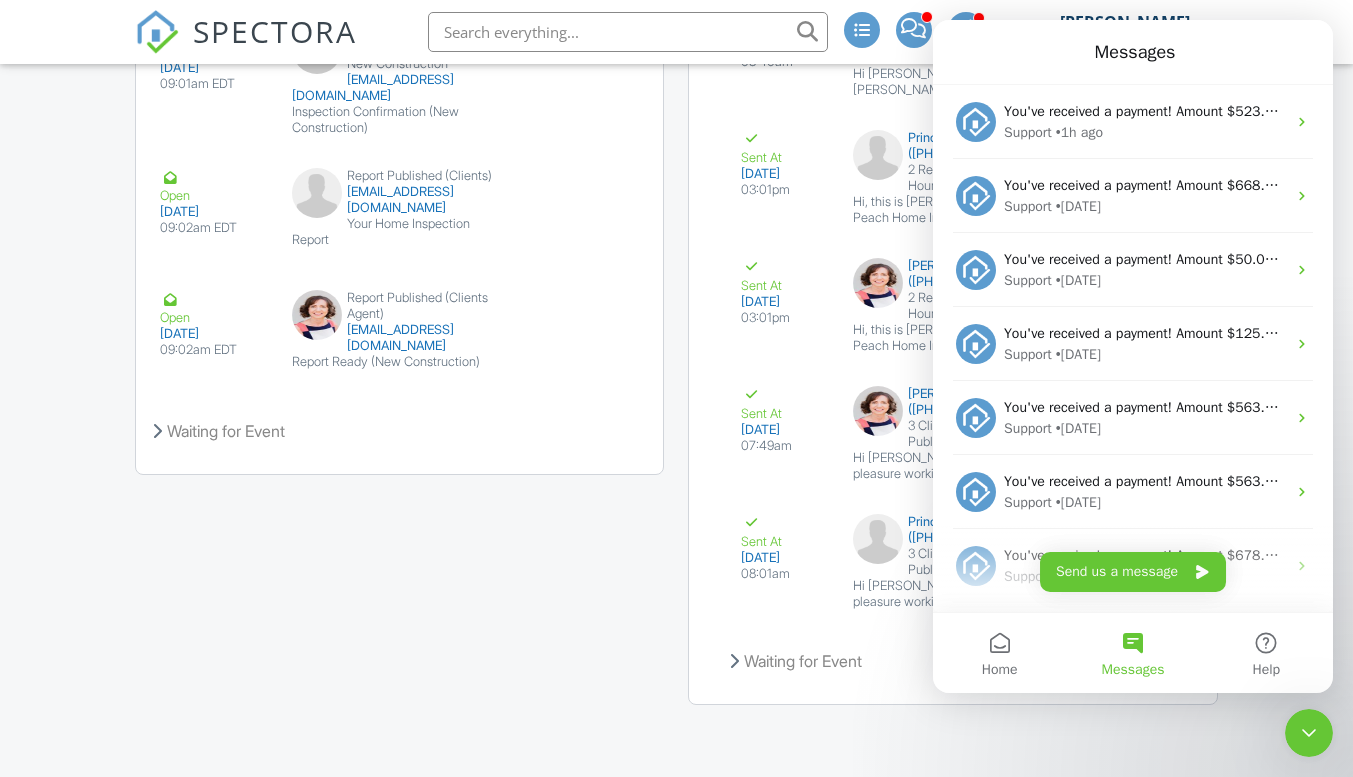scroll, scrollTop: 0, scrollLeft: 0, axis: both 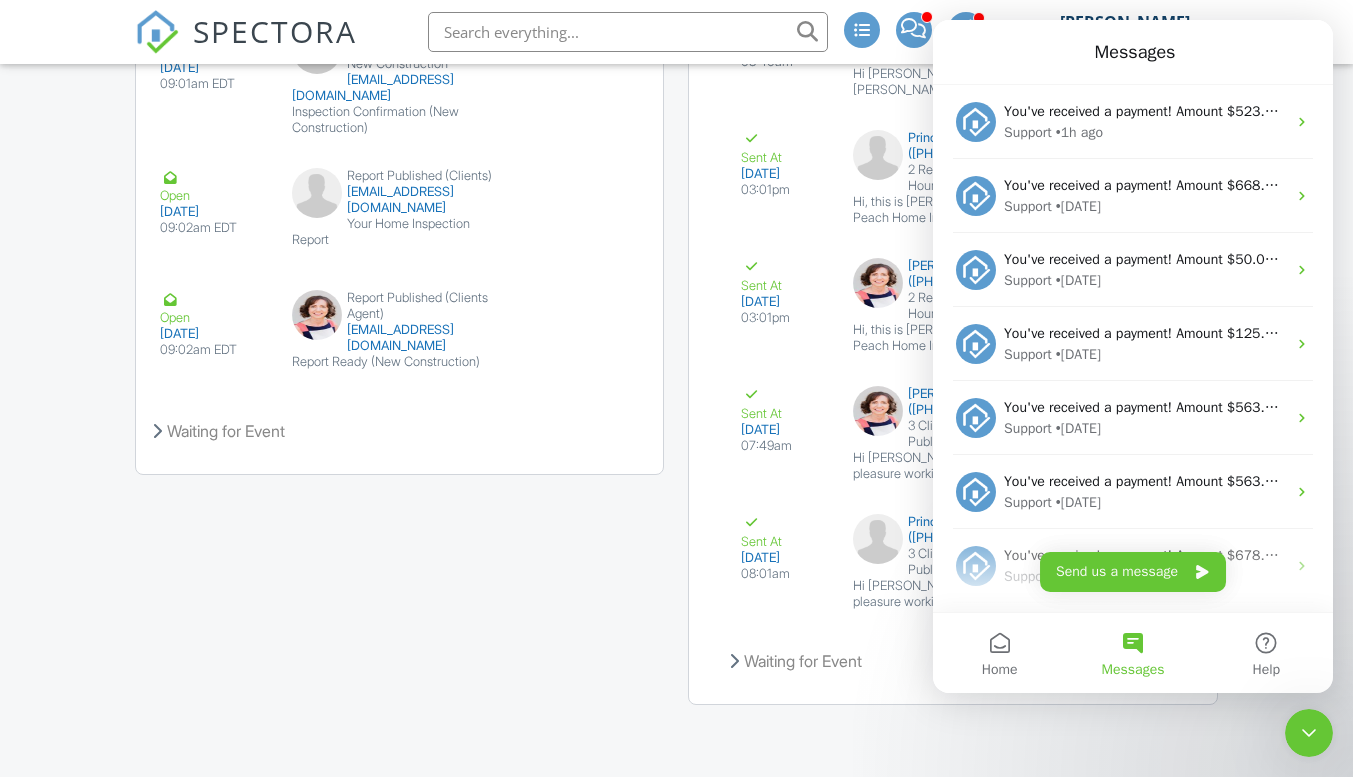click on "Help" at bounding box center [1266, 653] 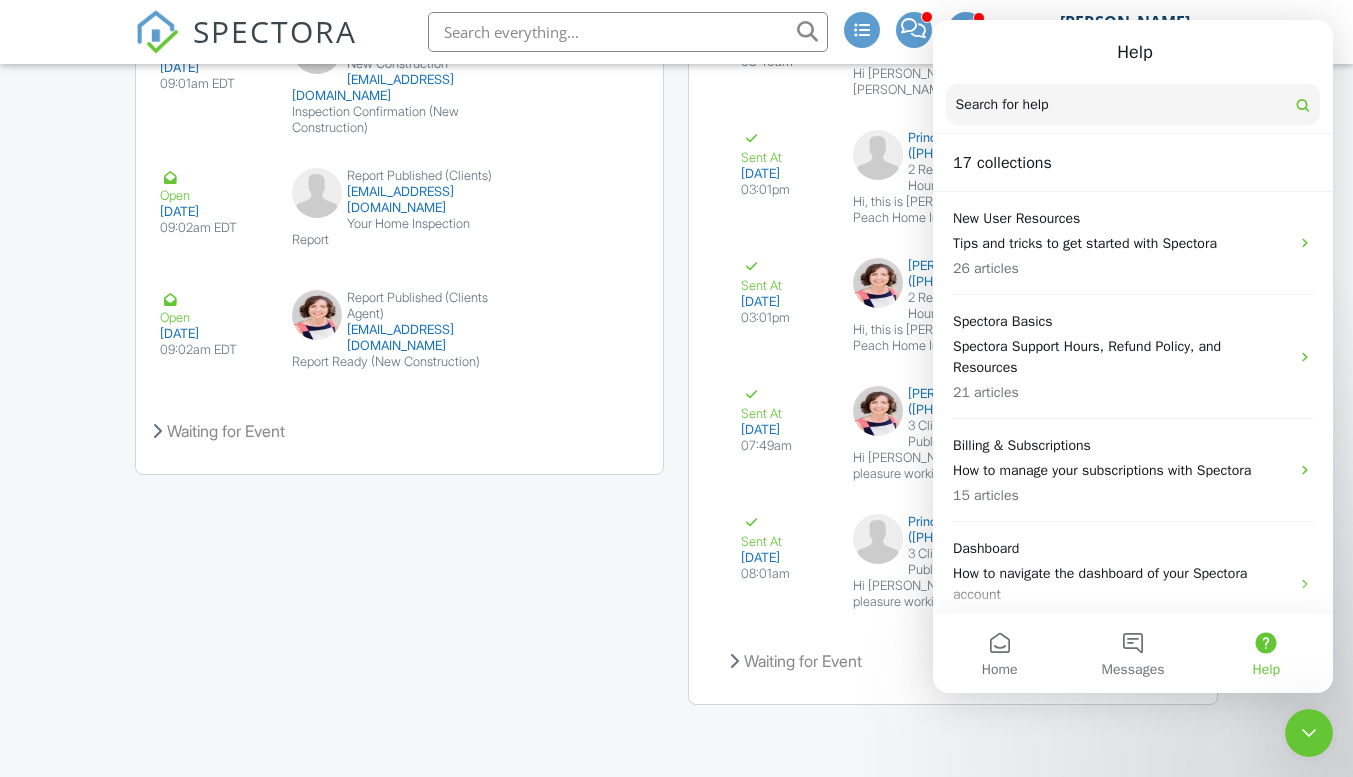 click on "Search for help" at bounding box center [1002, 105] 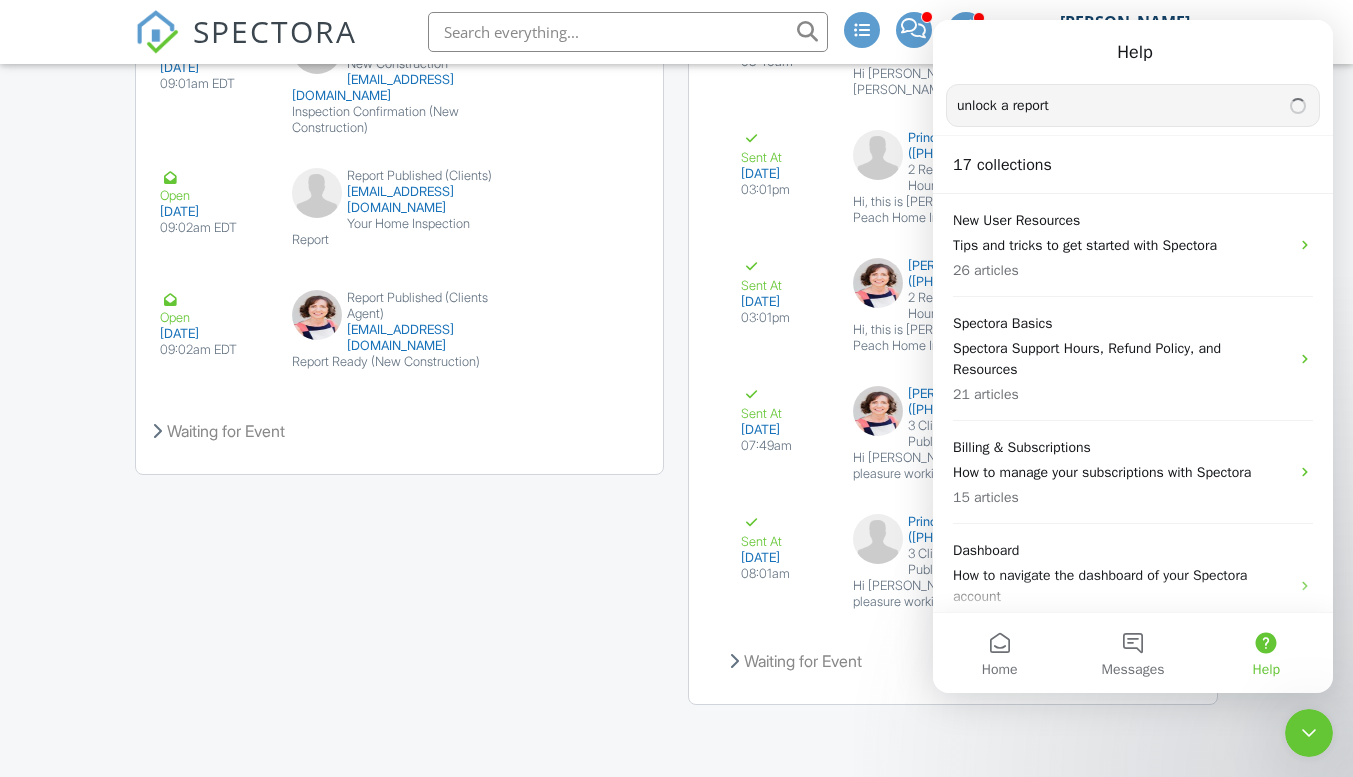 type on "unlock a report" 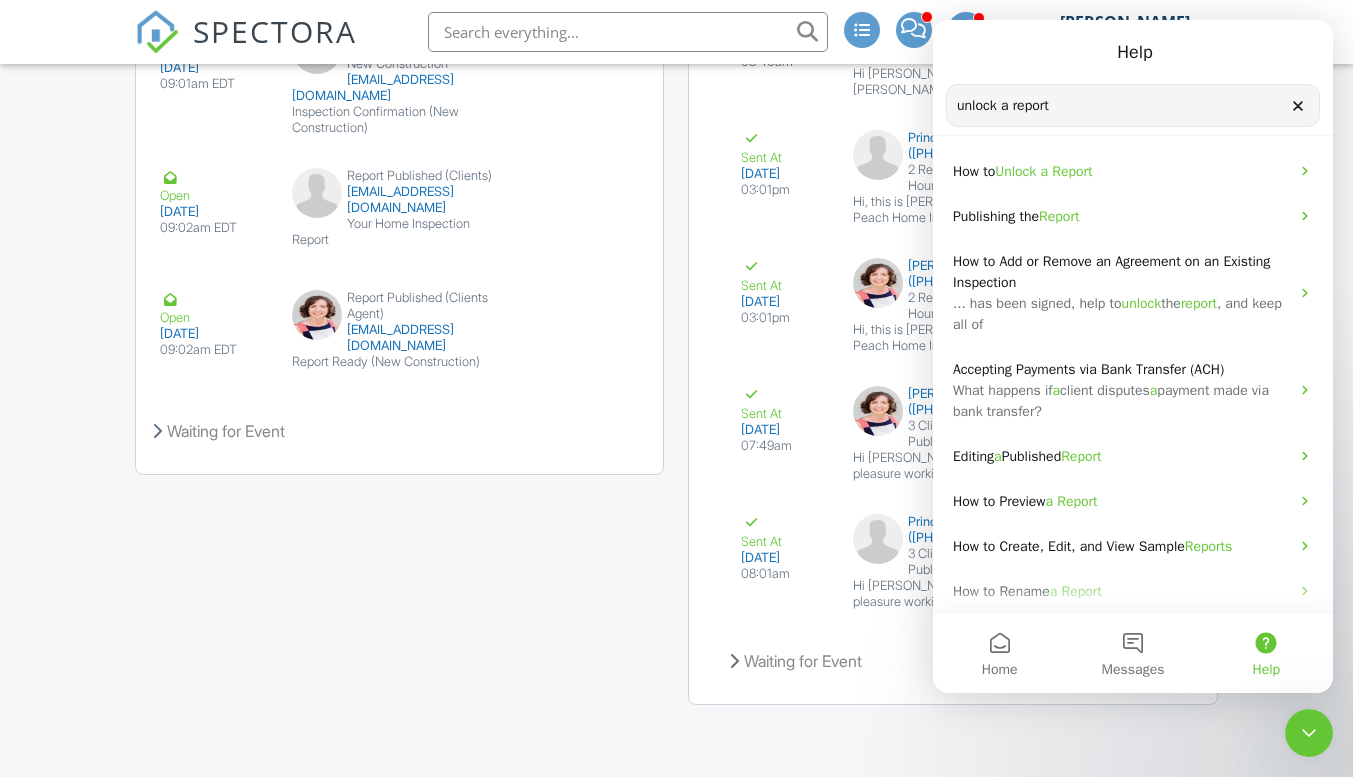 click on "Report" at bounding box center [1072, 171] 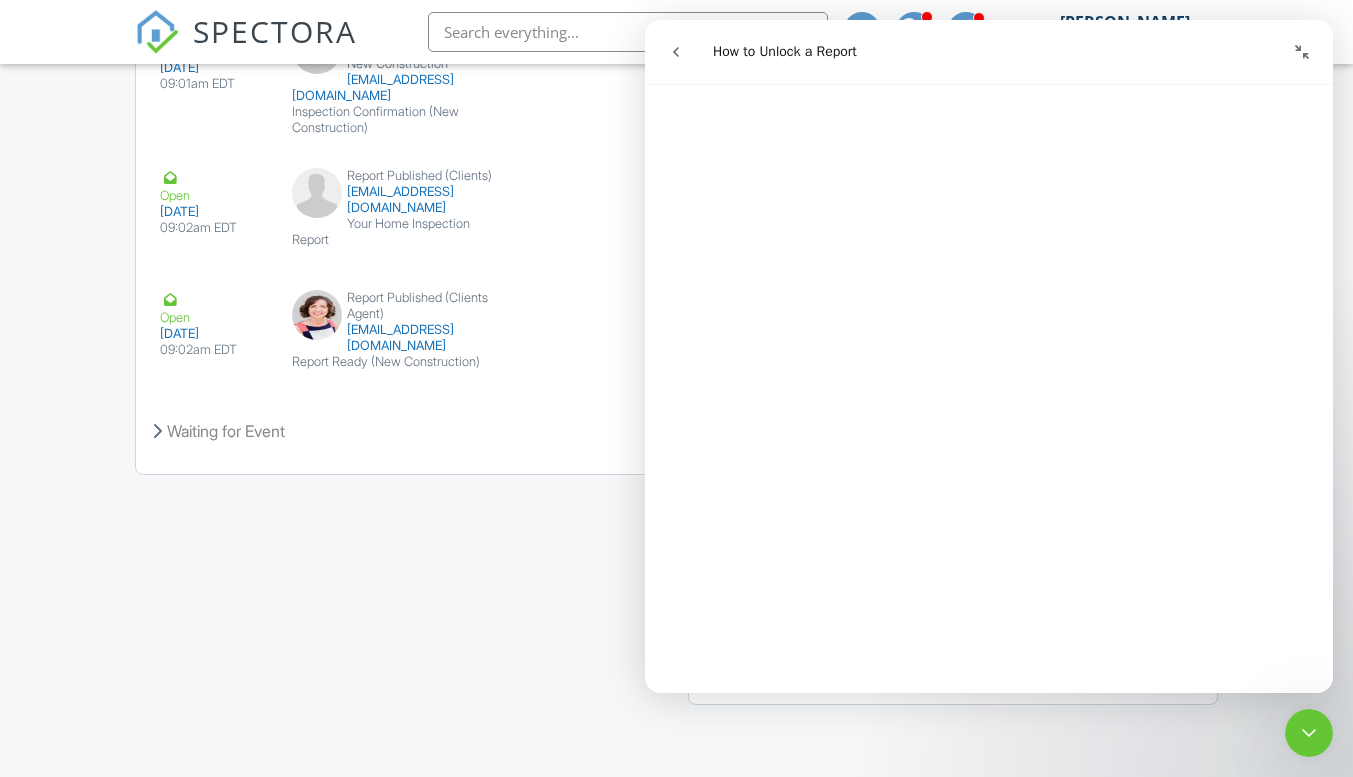 scroll, scrollTop: 1165, scrollLeft: 0, axis: vertical 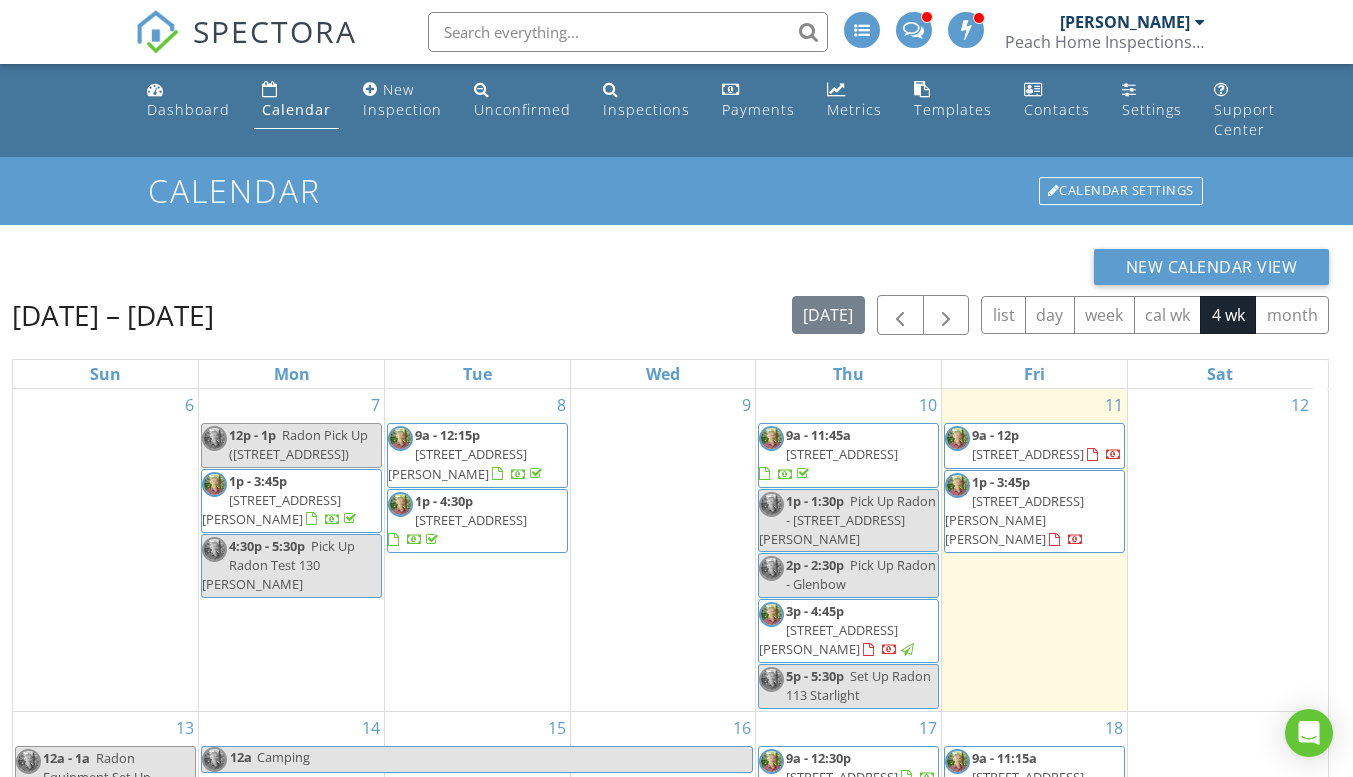 click on "3p - 4:45p
223 Holly Br Rd, Piedmont 29673" at bounding box center [848, 631] 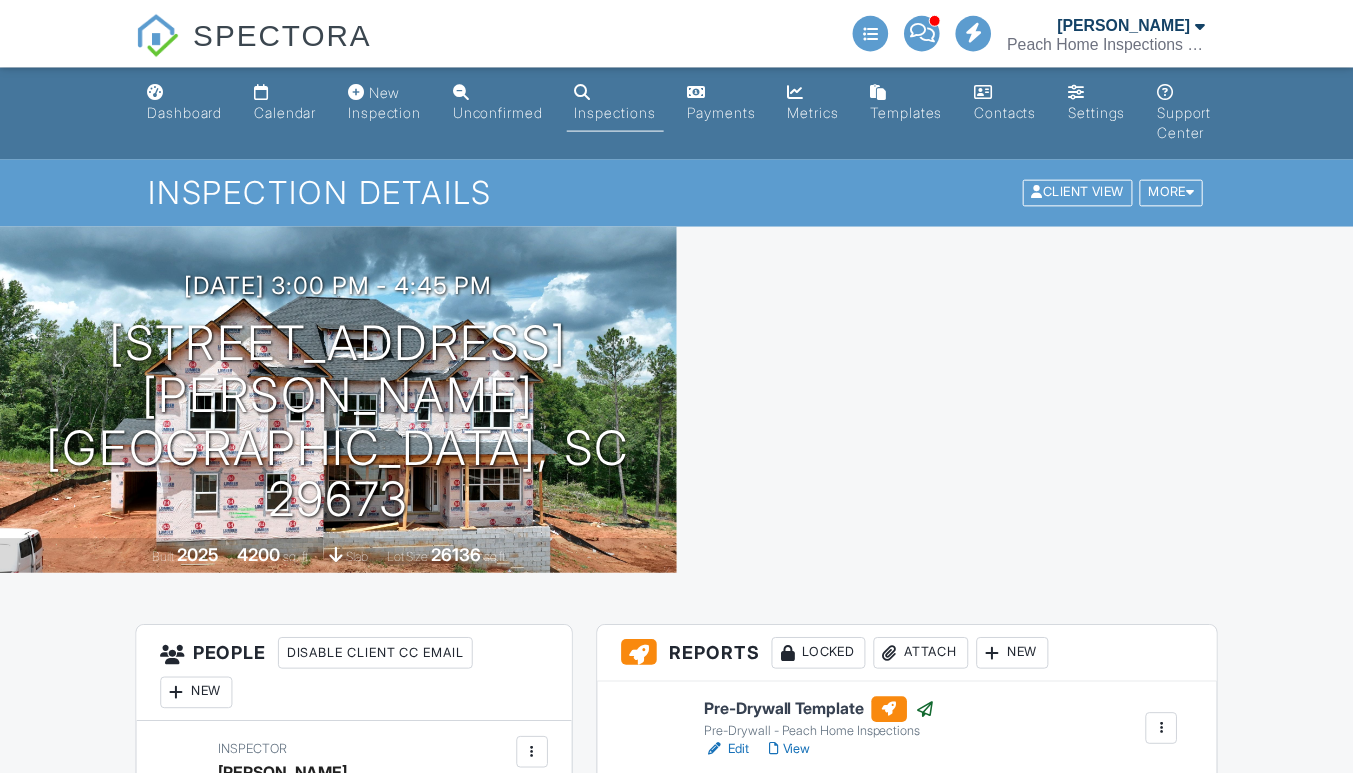 scroll, scrollTop: 0, scrollLeft: 0, axis: both 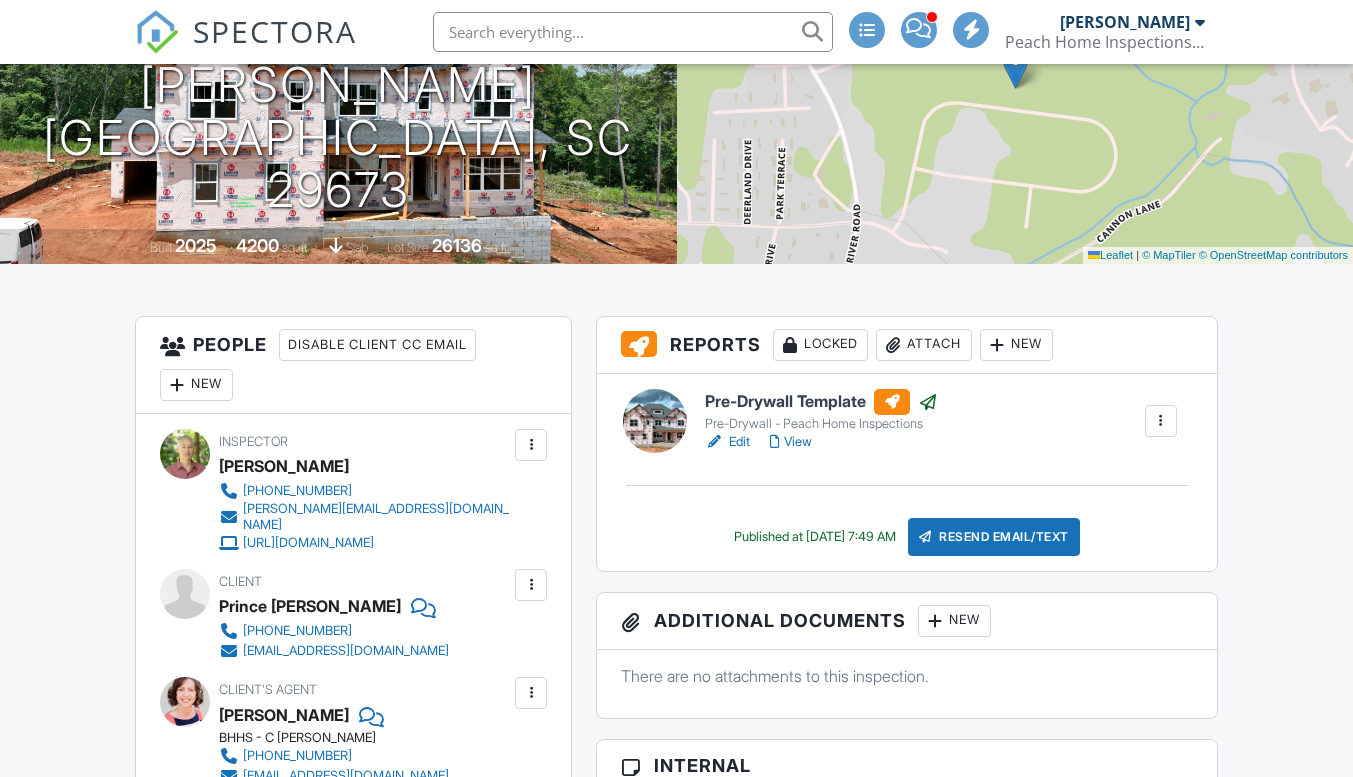 click on "Locked" at bounding box center [820, 345] 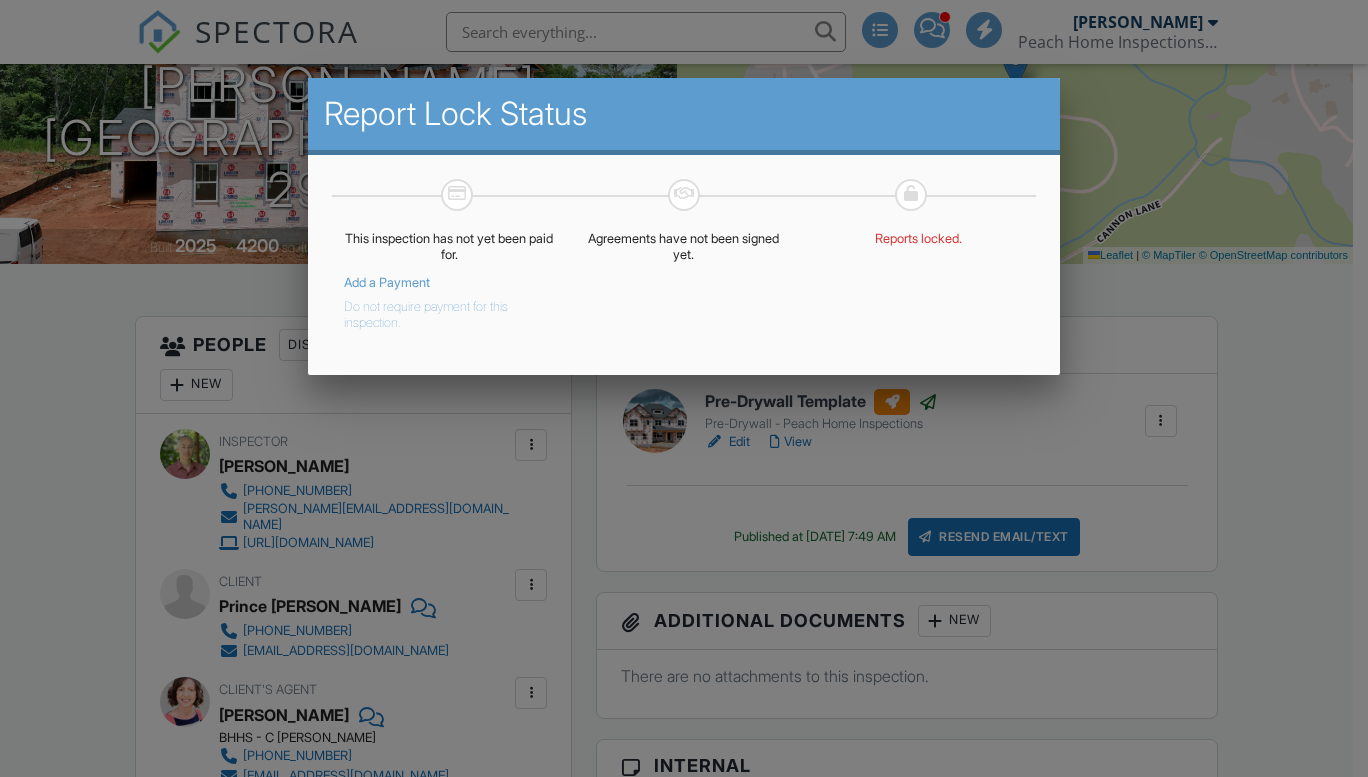 scroll, scrollTop: 0, scrollLeft: 0, axis: both 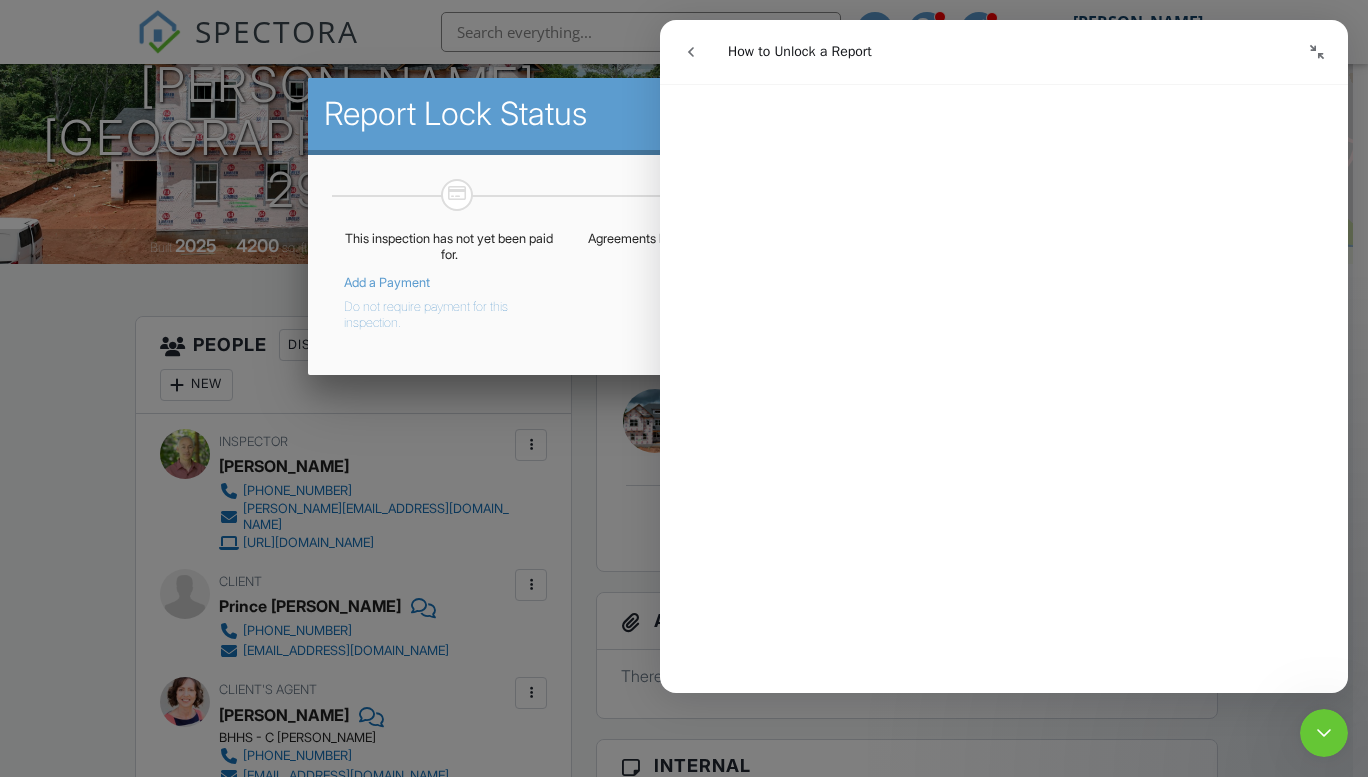 click on "Do not require payment for this inspection." at bounding box center (434, 311) 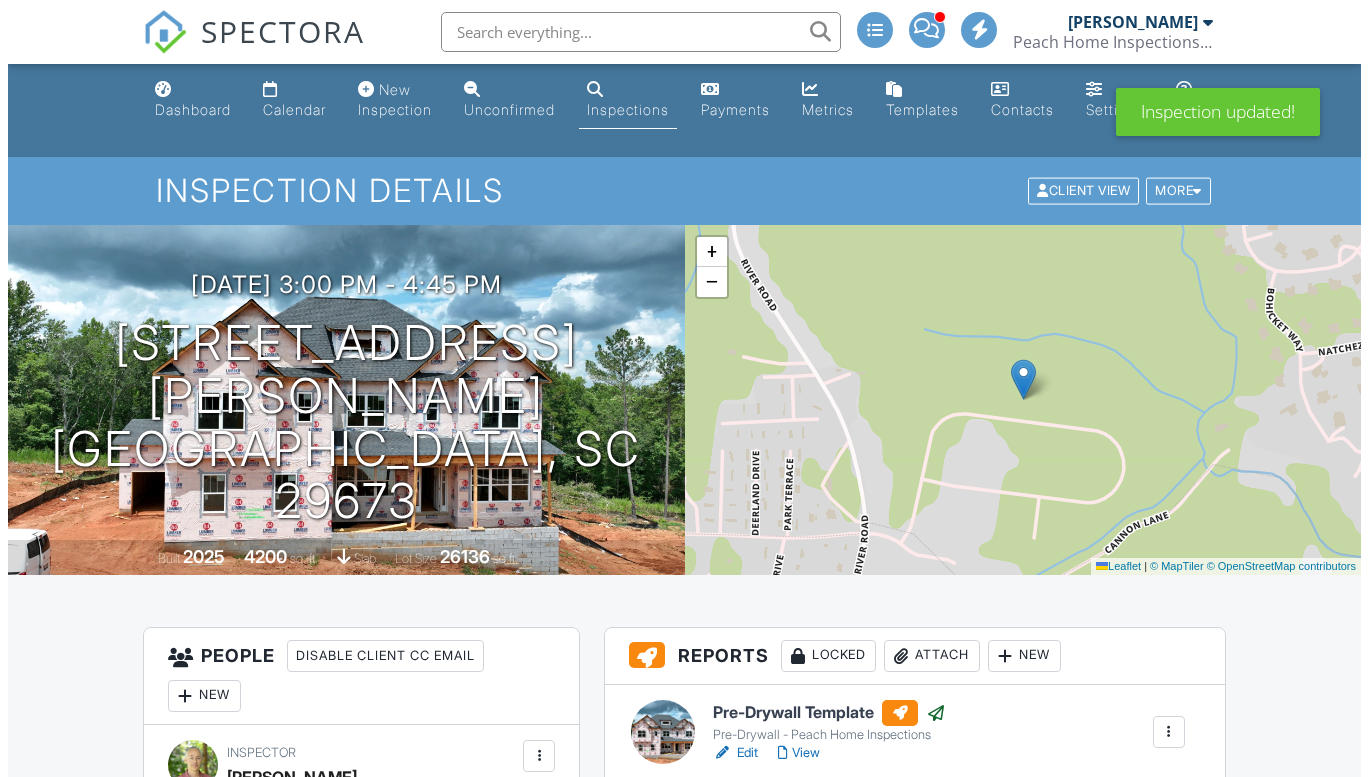scroll, scrollTop: 283, scrollLeft: 0, axis: vertical 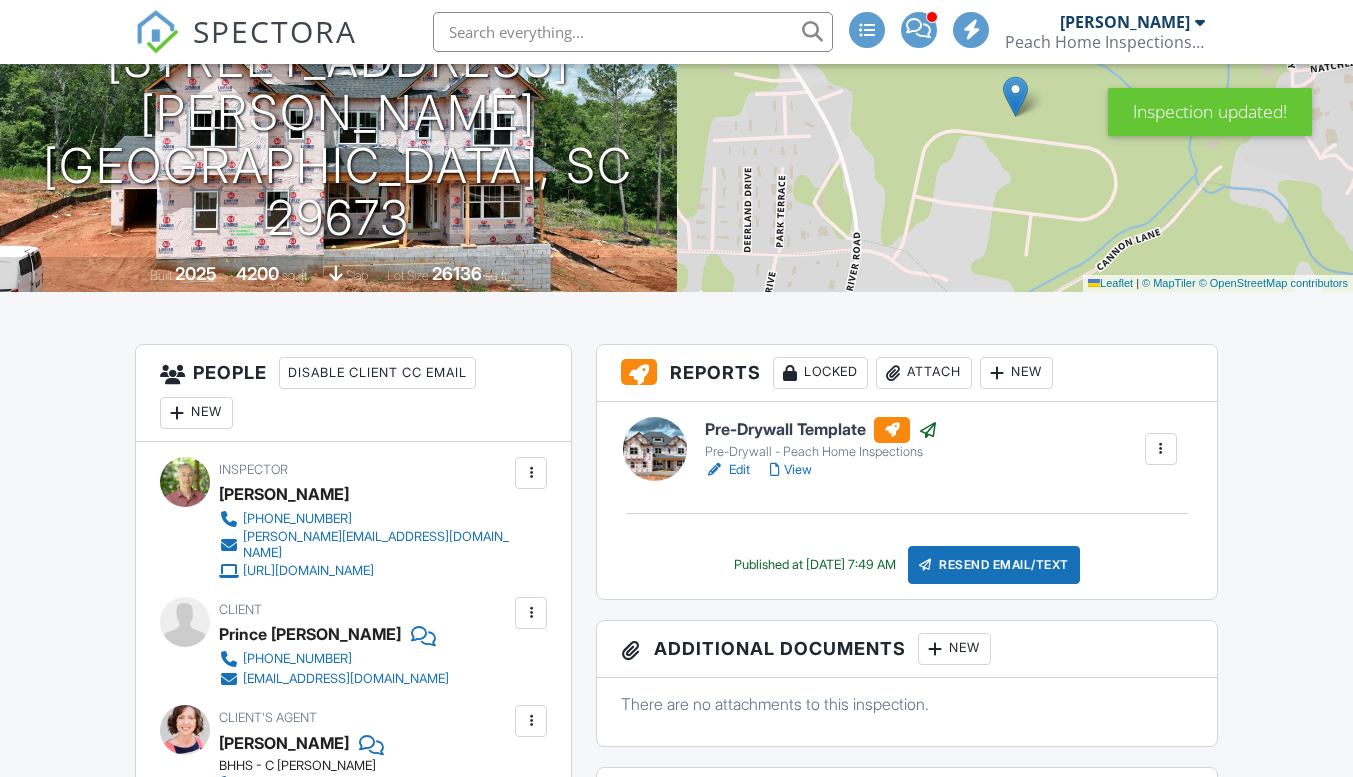 click on "Locked" at bounding box center [820, 373] 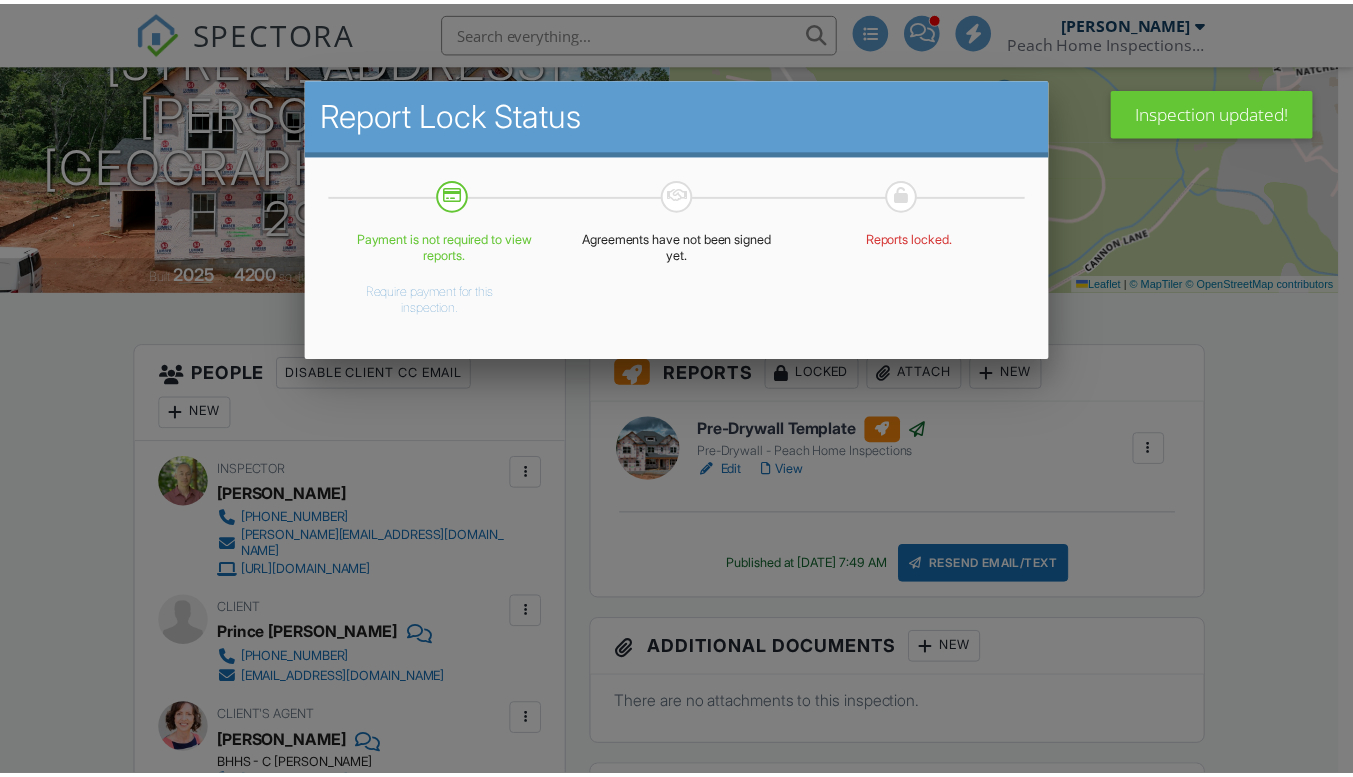 scroll, scrollTop: 0, scrollLeft: 0, axis: both 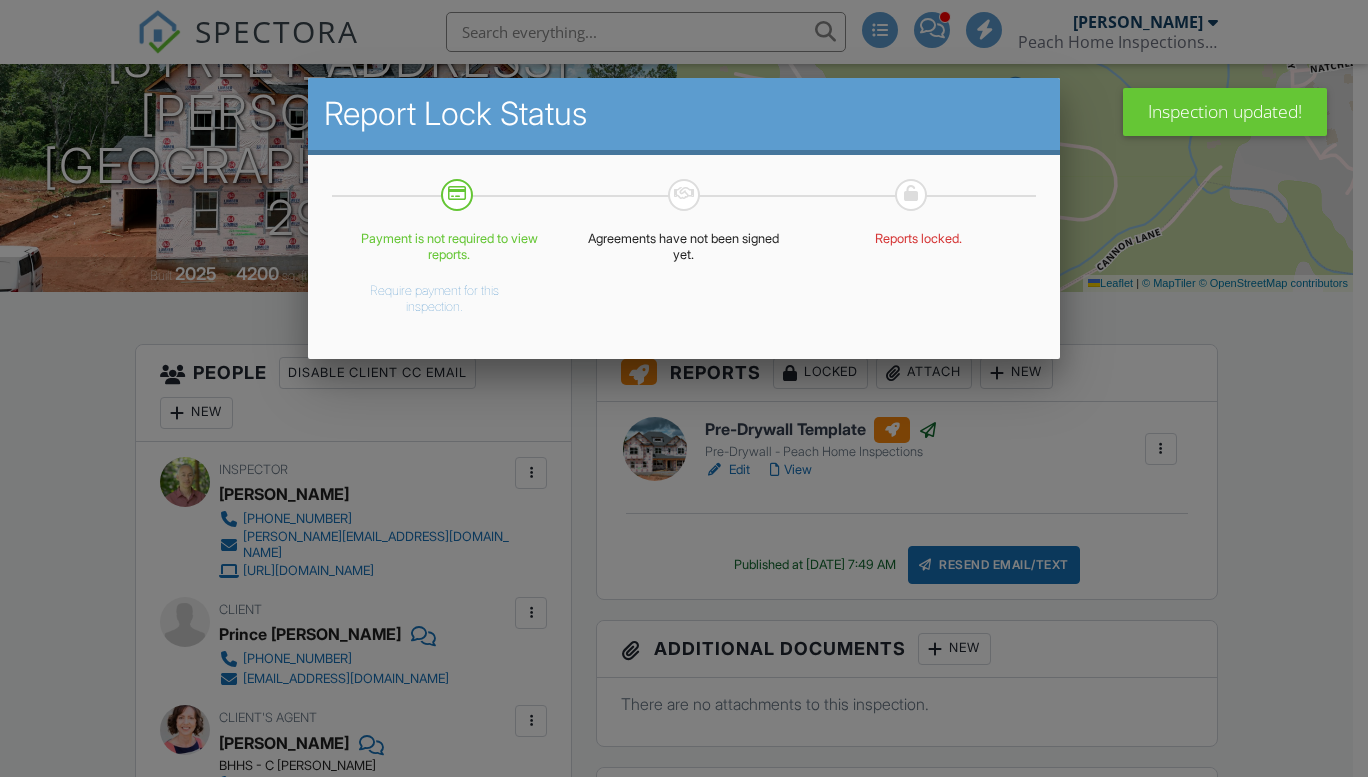 click at bounding box center (684, 385) 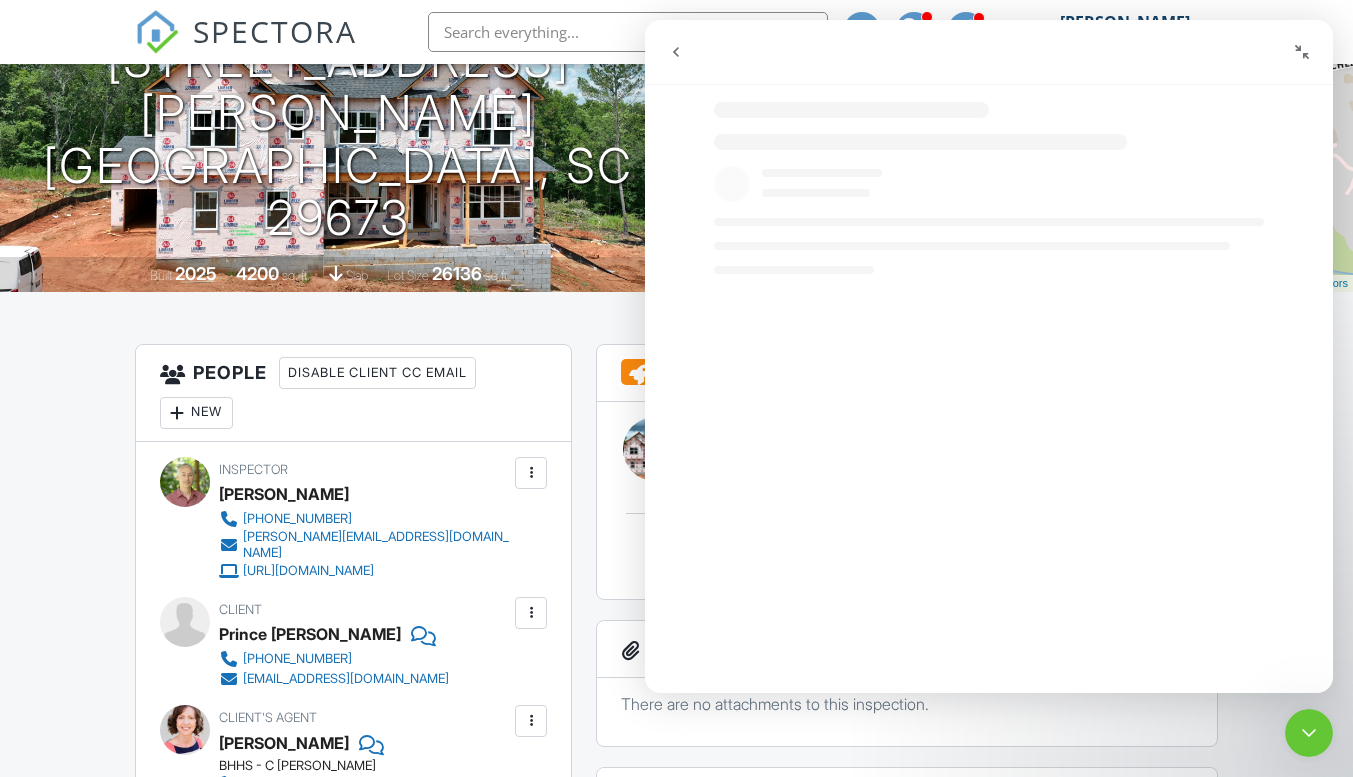 scroll, scrollTop: 0, scrollLeft: 0, axis: both 